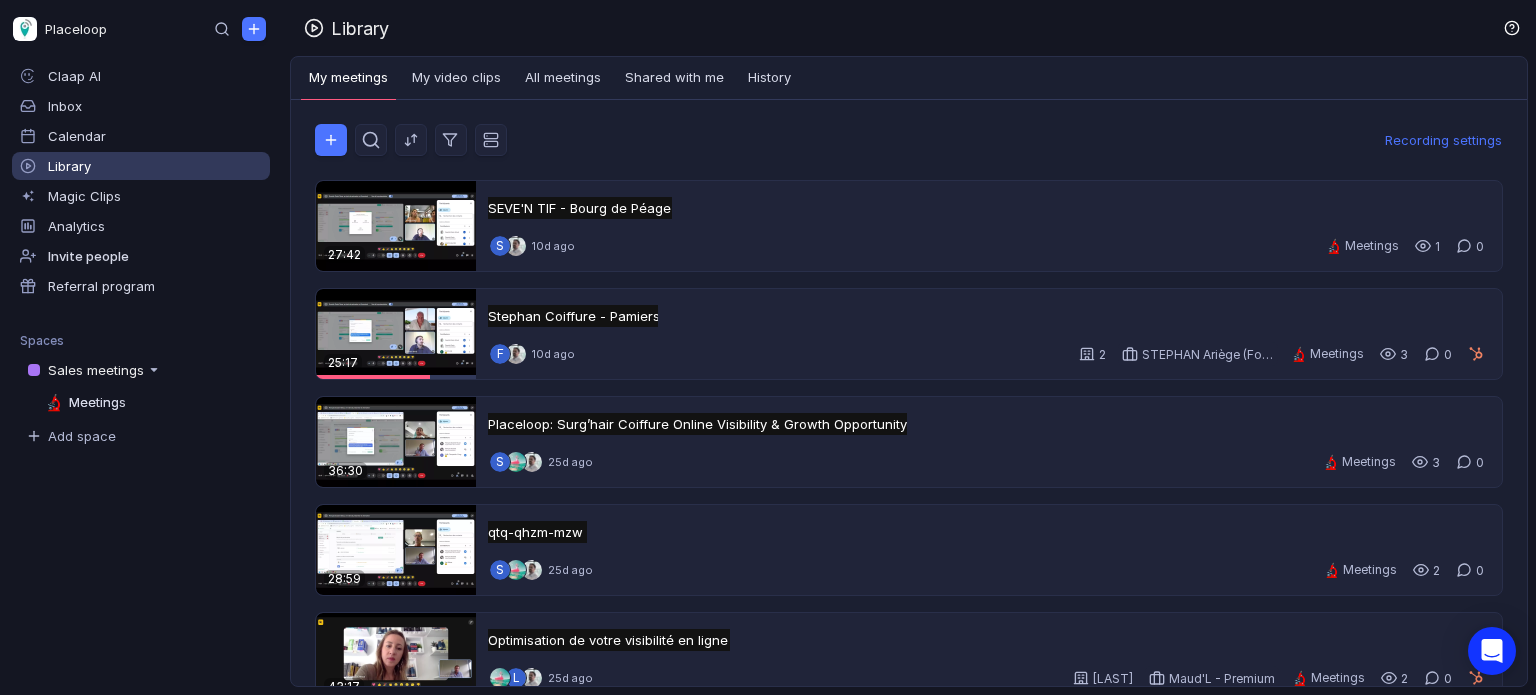 scroll, scrollTop: 0, scrollLeft: 0, axis: both 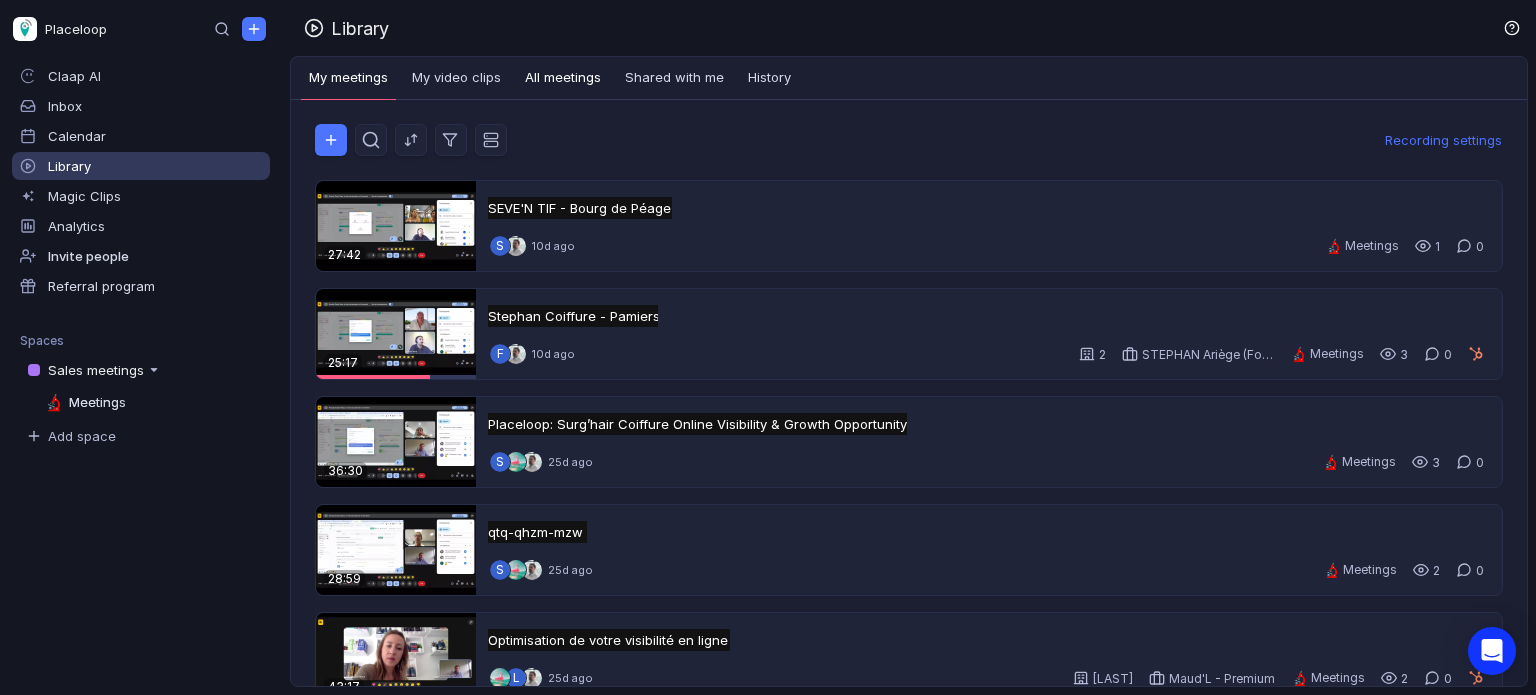 click on "All meetings" at bounding box center (563, 78) 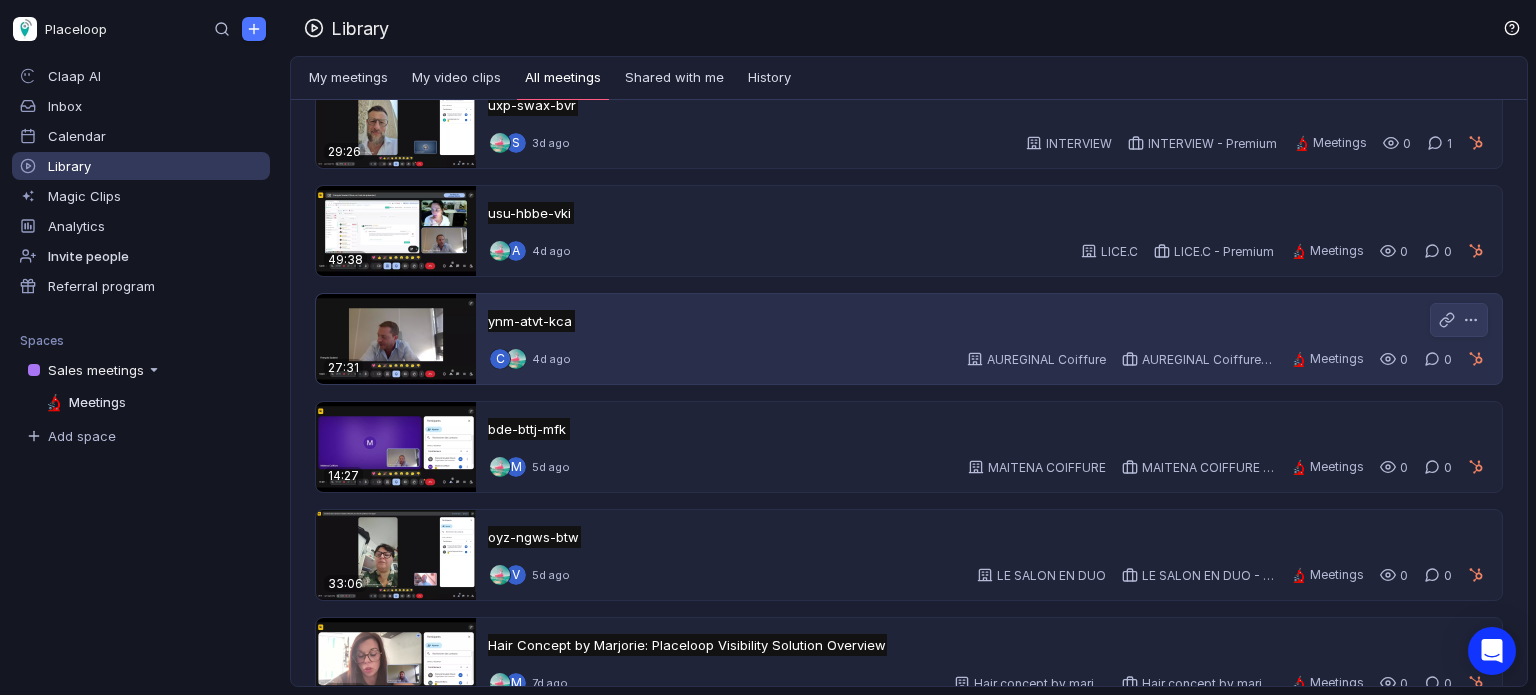scroll, scrollTop: 100, scrollLeft: 0, axis: vertical 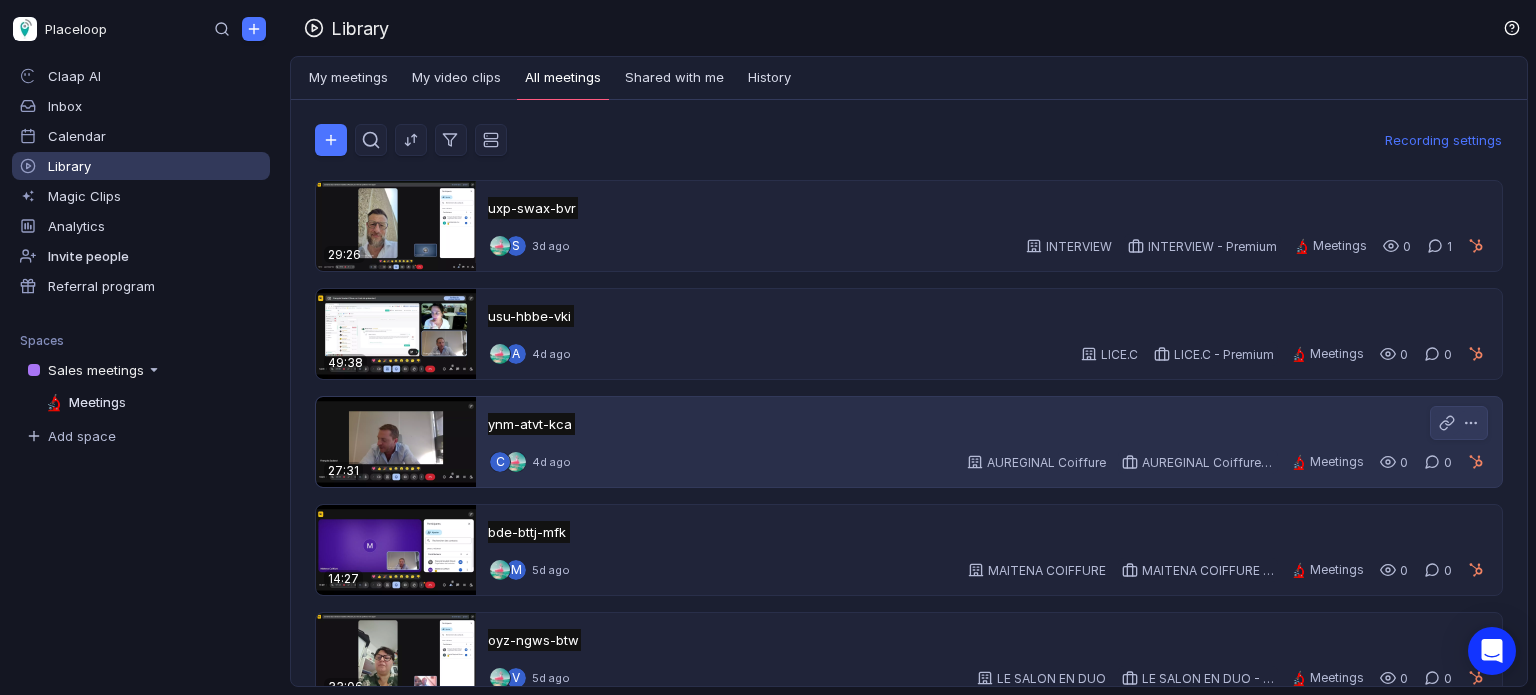 click at bounding box center [396, 442] 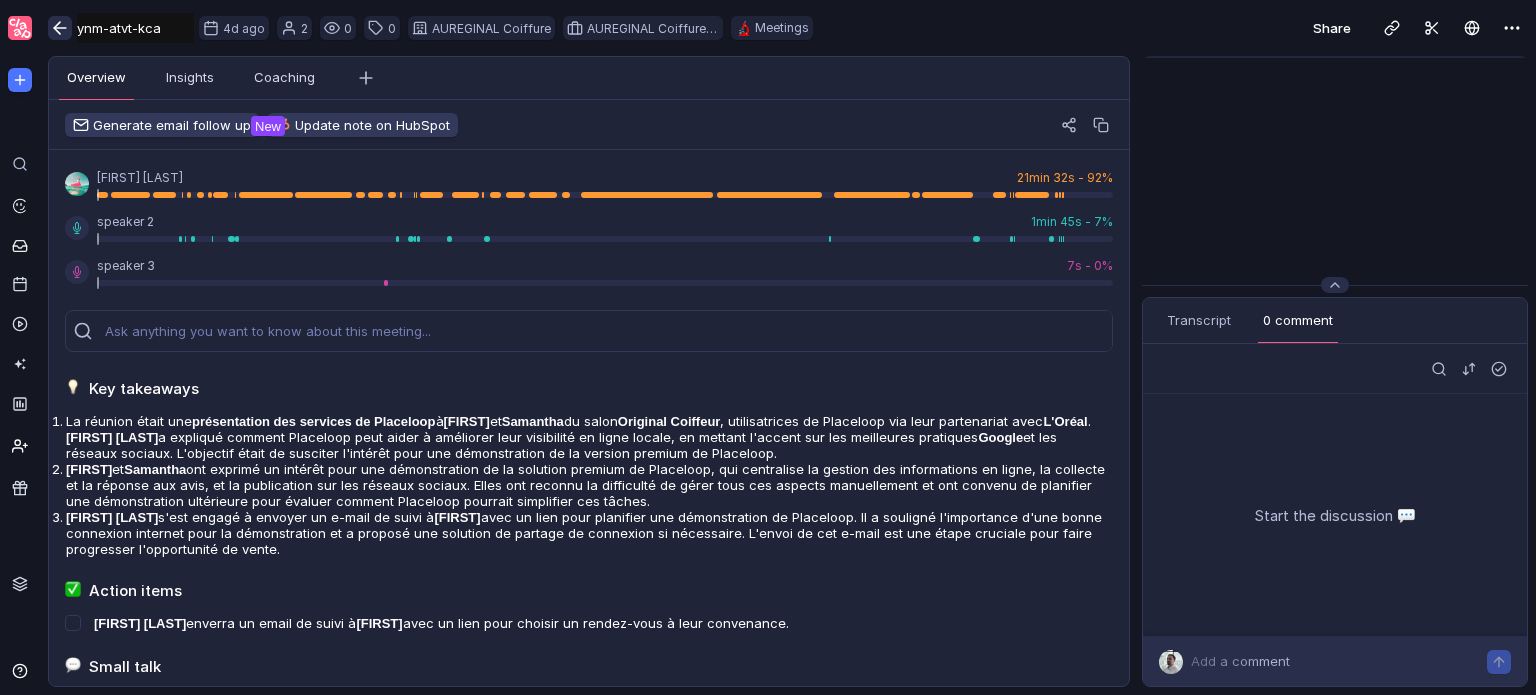 click at bounding box center (60, 28) 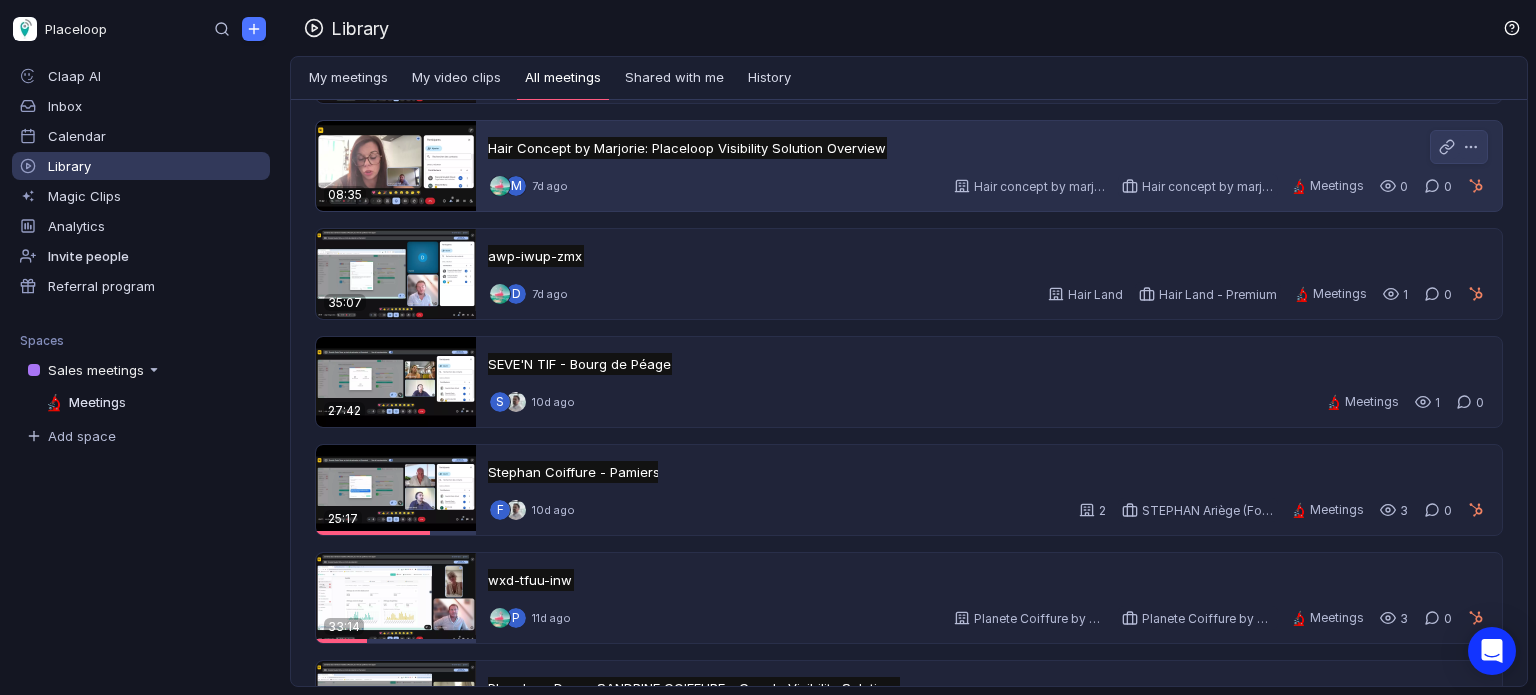 scroll, scrollTop: 500, scrollLeft: 0, axis: vertical 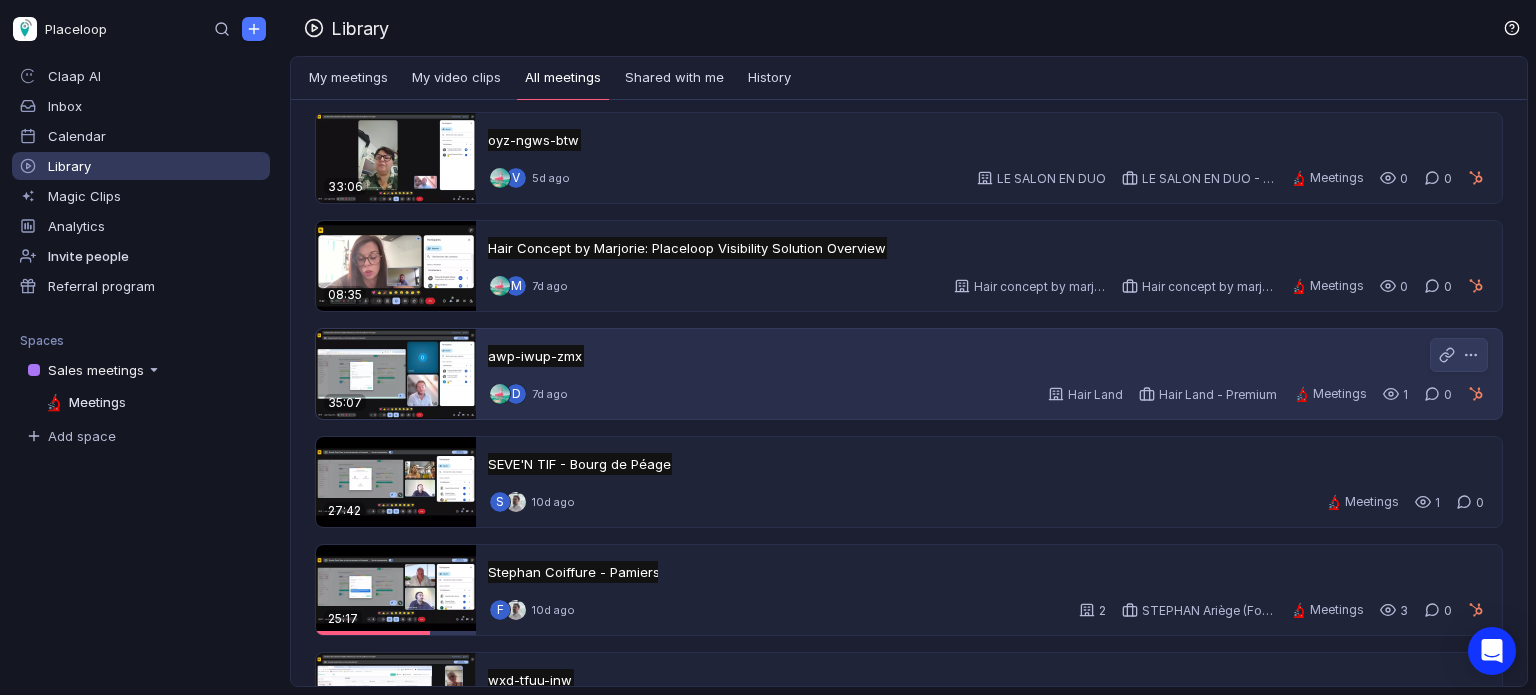 click on "awp-iwup-zmx awp-iwup-zmx Untitled D 7d ago Hair Land Hair Land - Premium 🔬 Meetings 1 0" at bounding box center (989, 374) 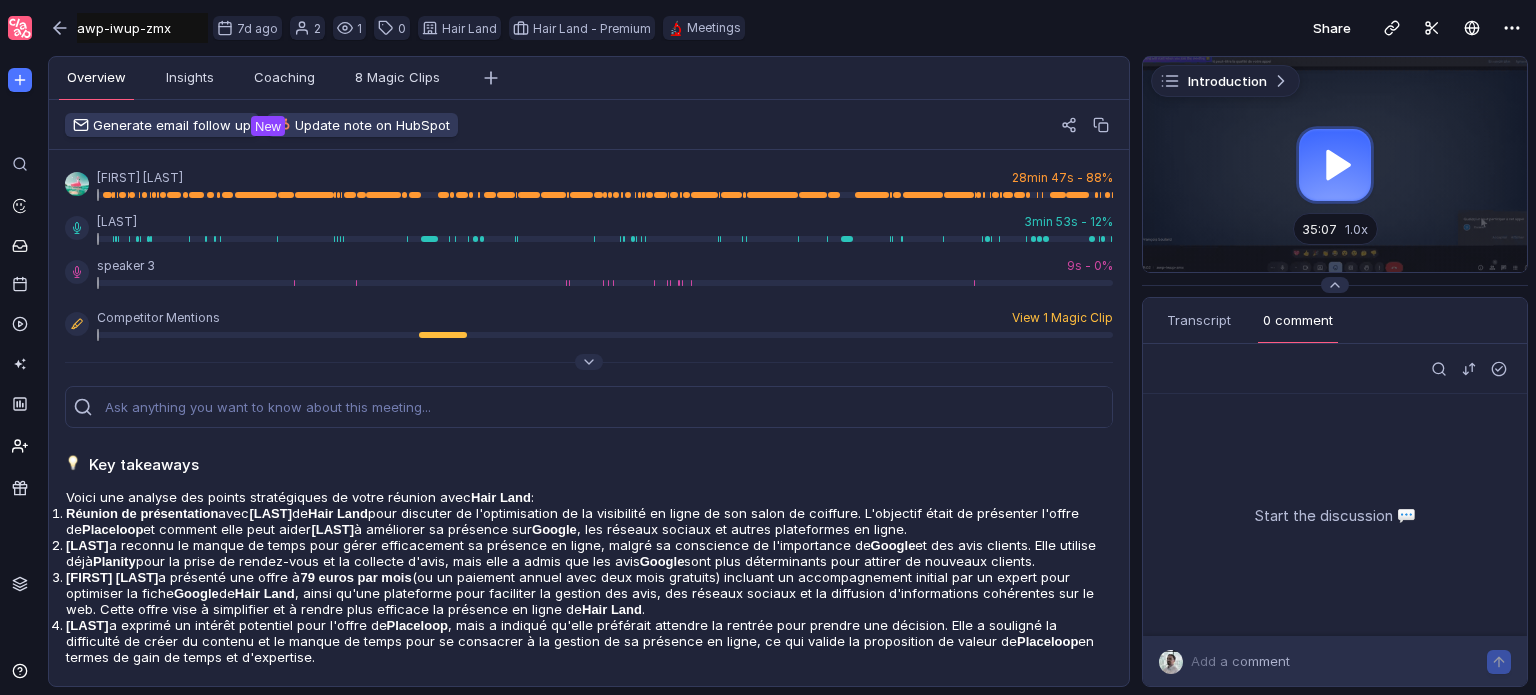 click at bounding box center (1335, 164) 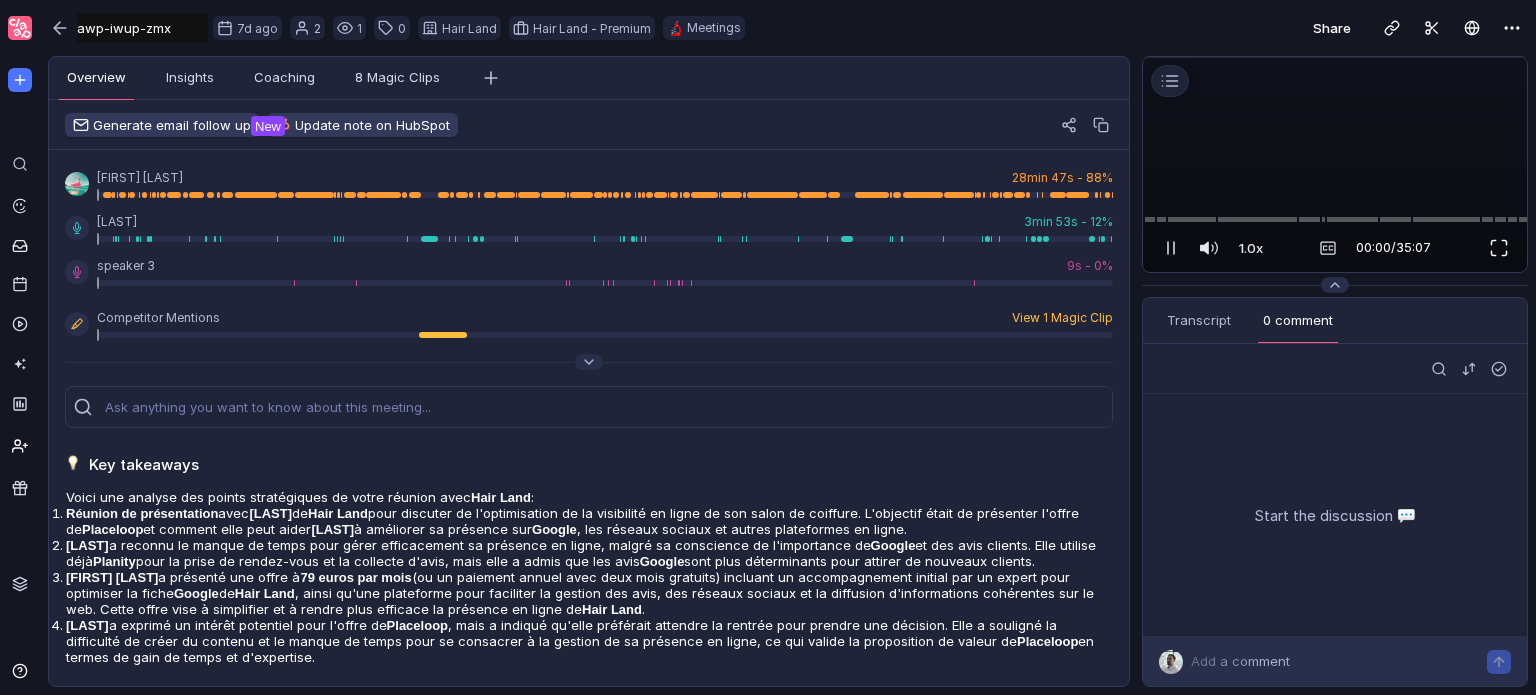 click at bounding box center (1499, 248) 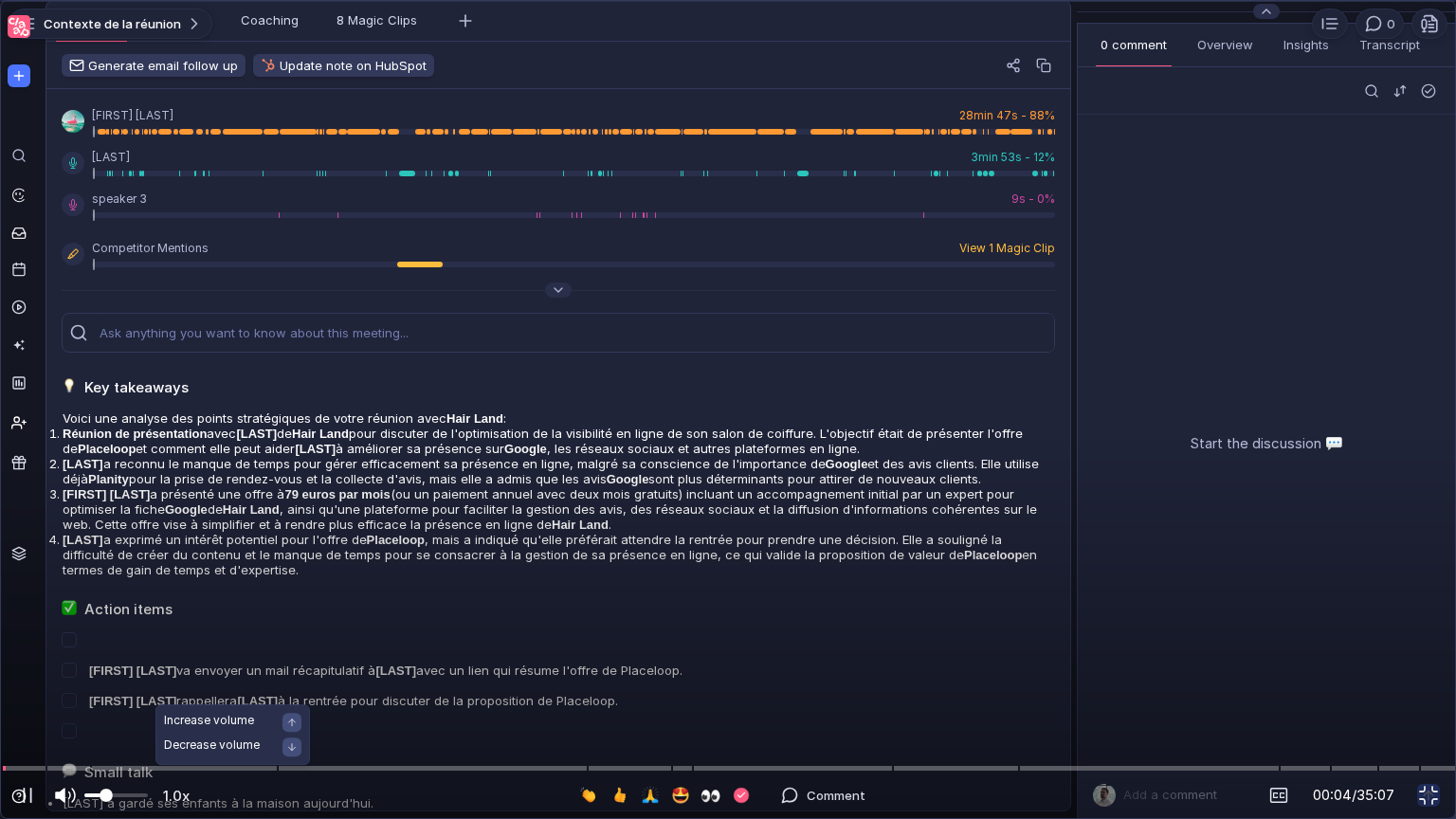 click at bounding box center (116, 795) 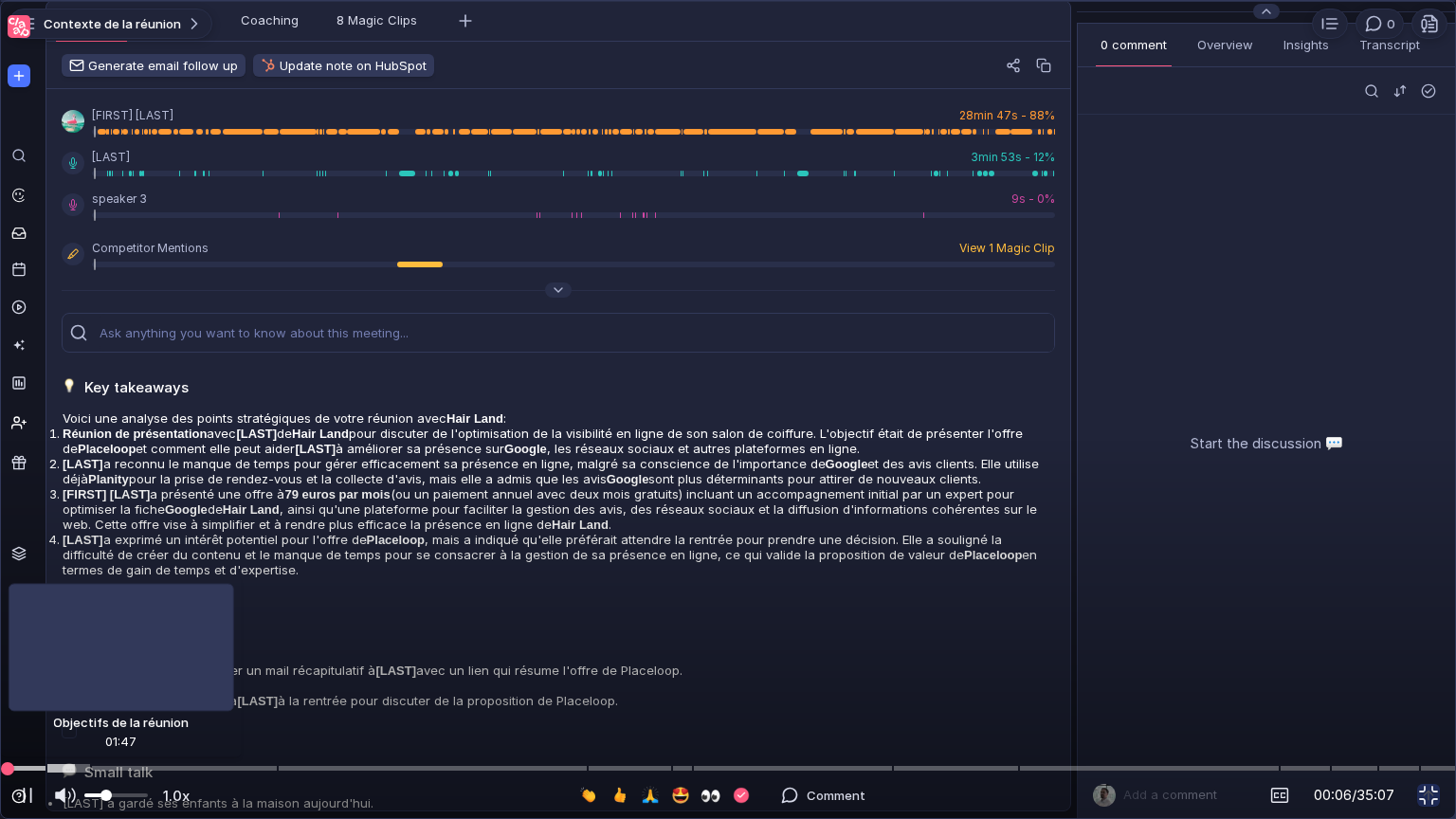 click at bounding box center [728, 768] 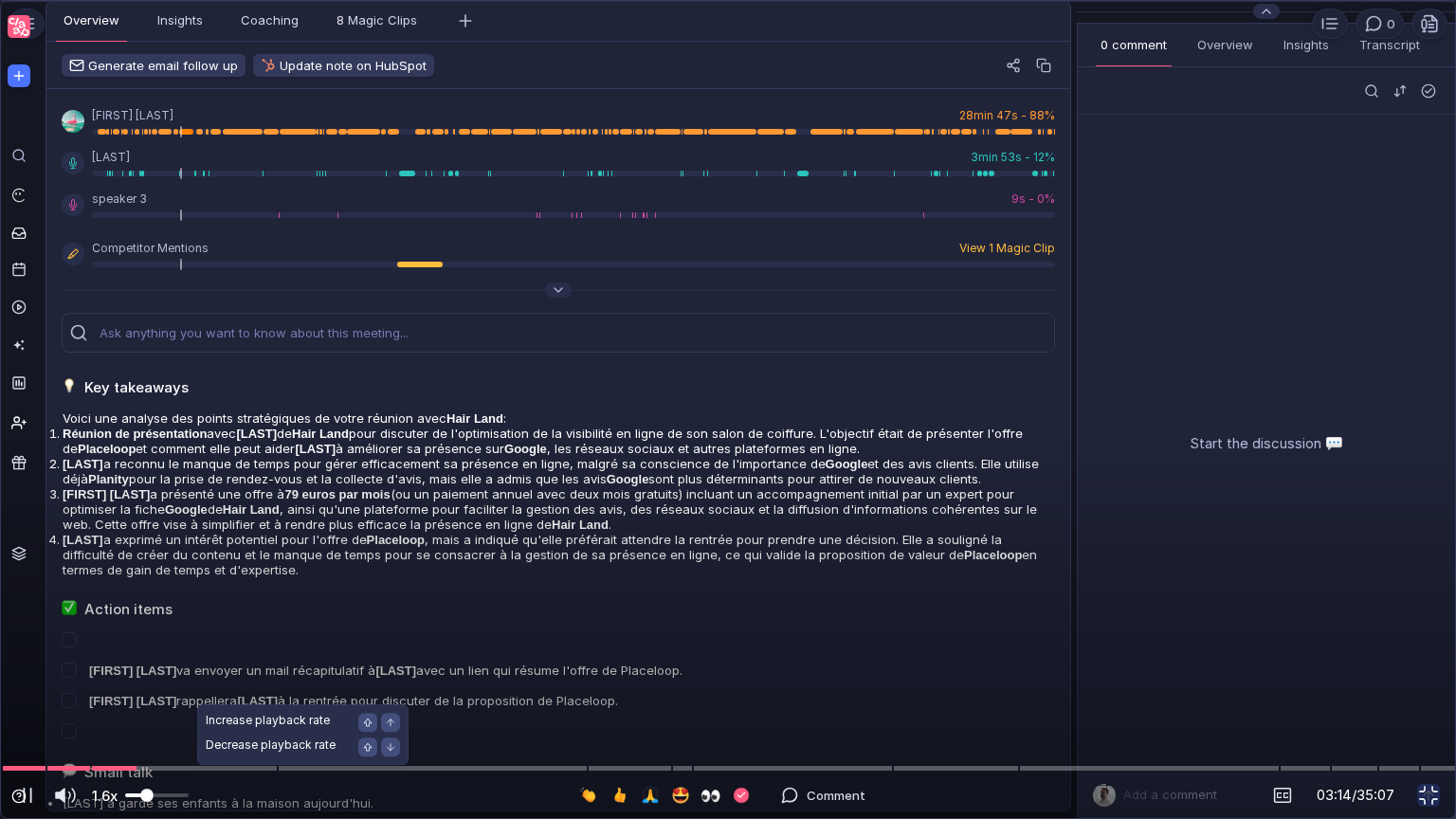 click at bounding box center (147, 795) 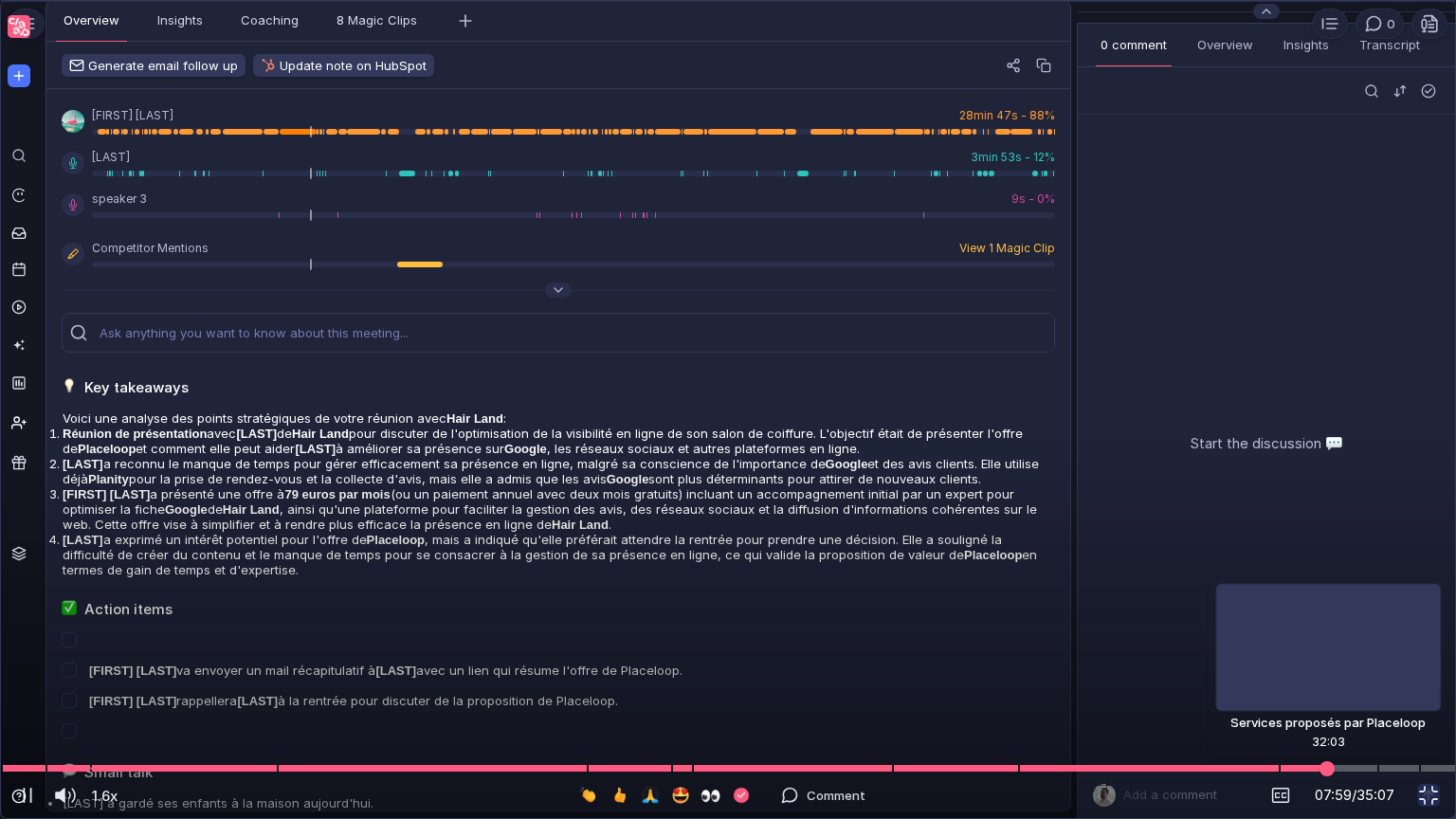 click at bounding box center [728, 768] 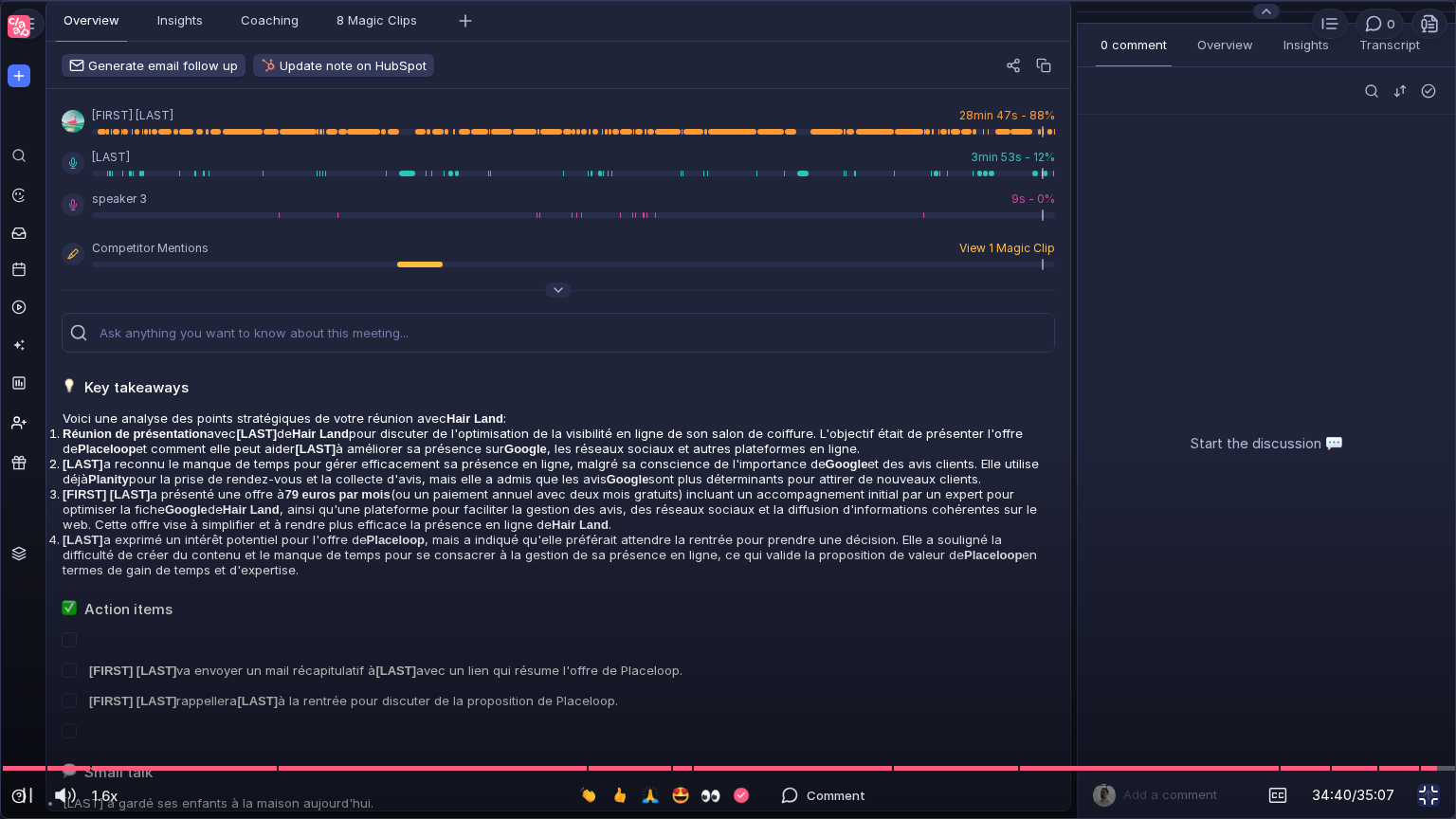 click at bounding box center (1429, 795) 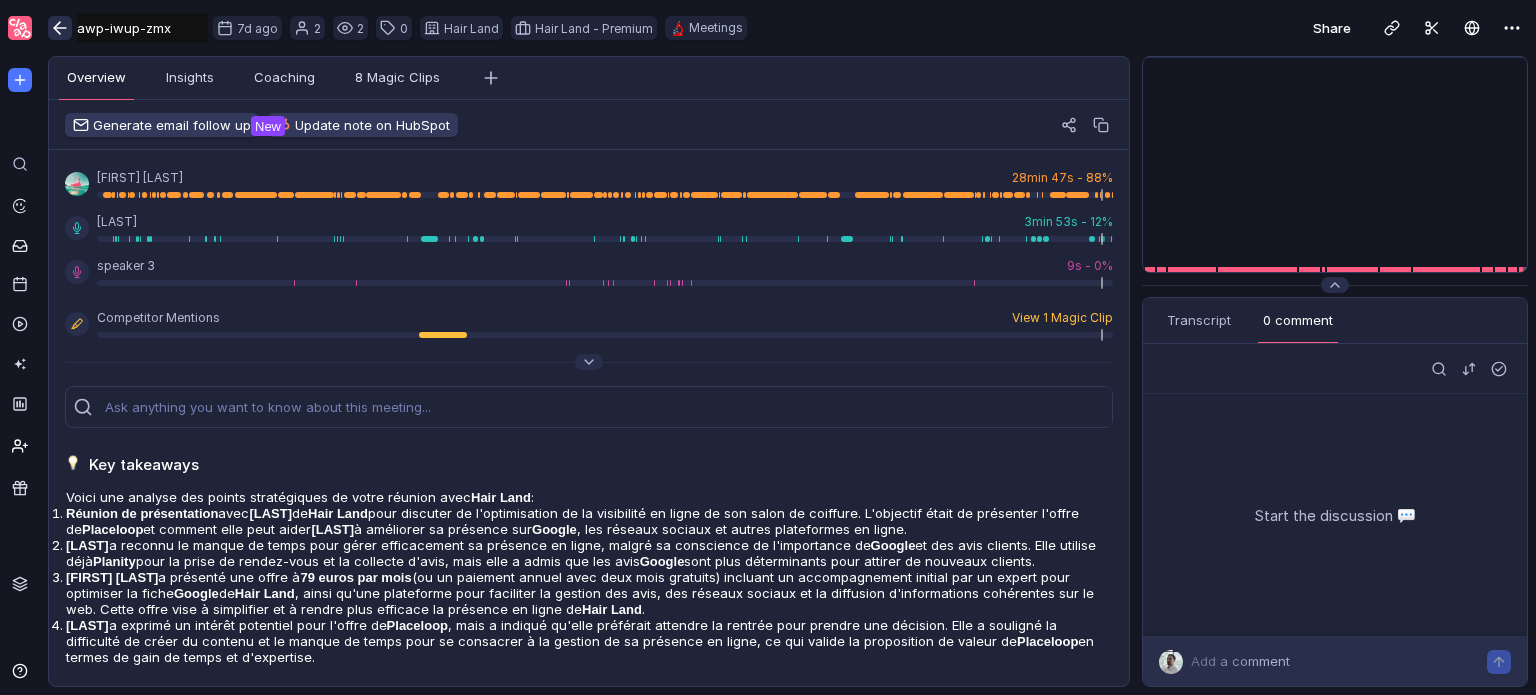 click at bounding box center [60, 28] 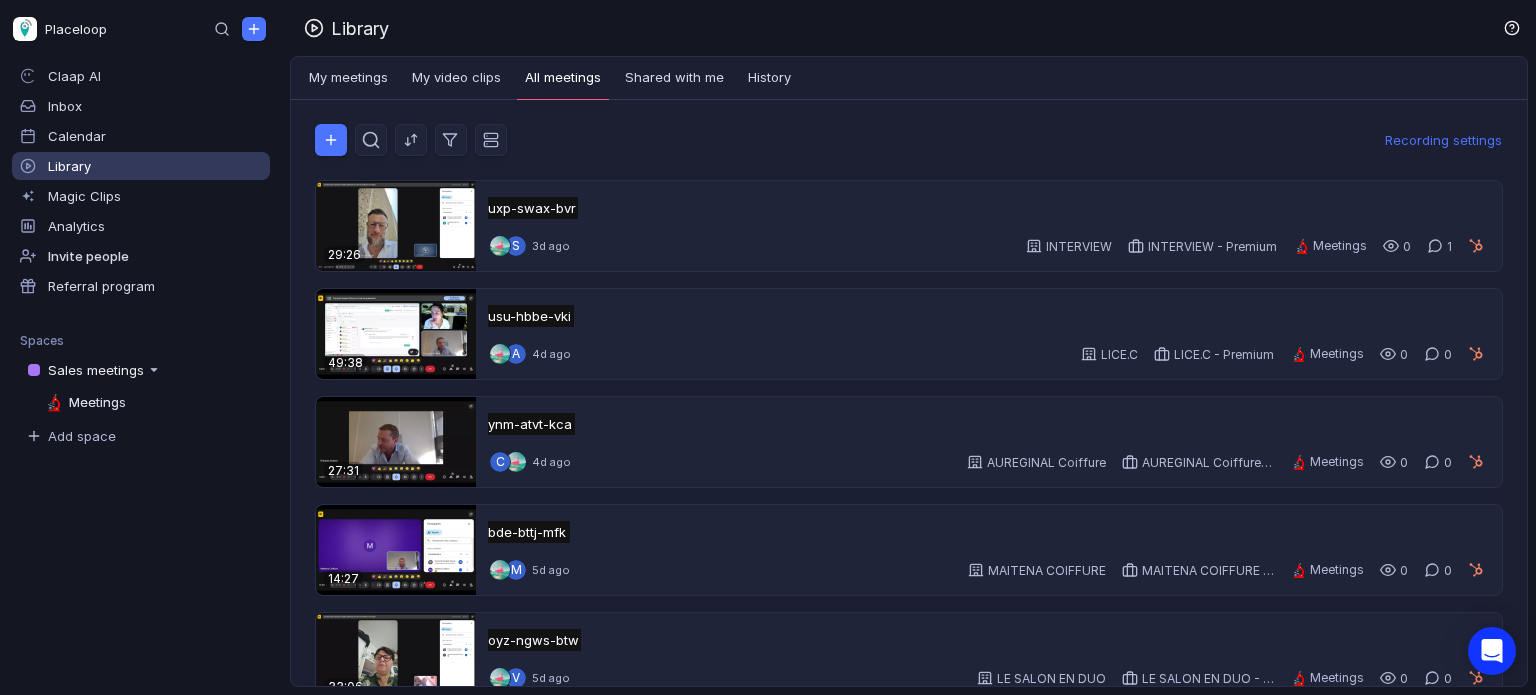 click on "Library" at bounding box center [913, 28] 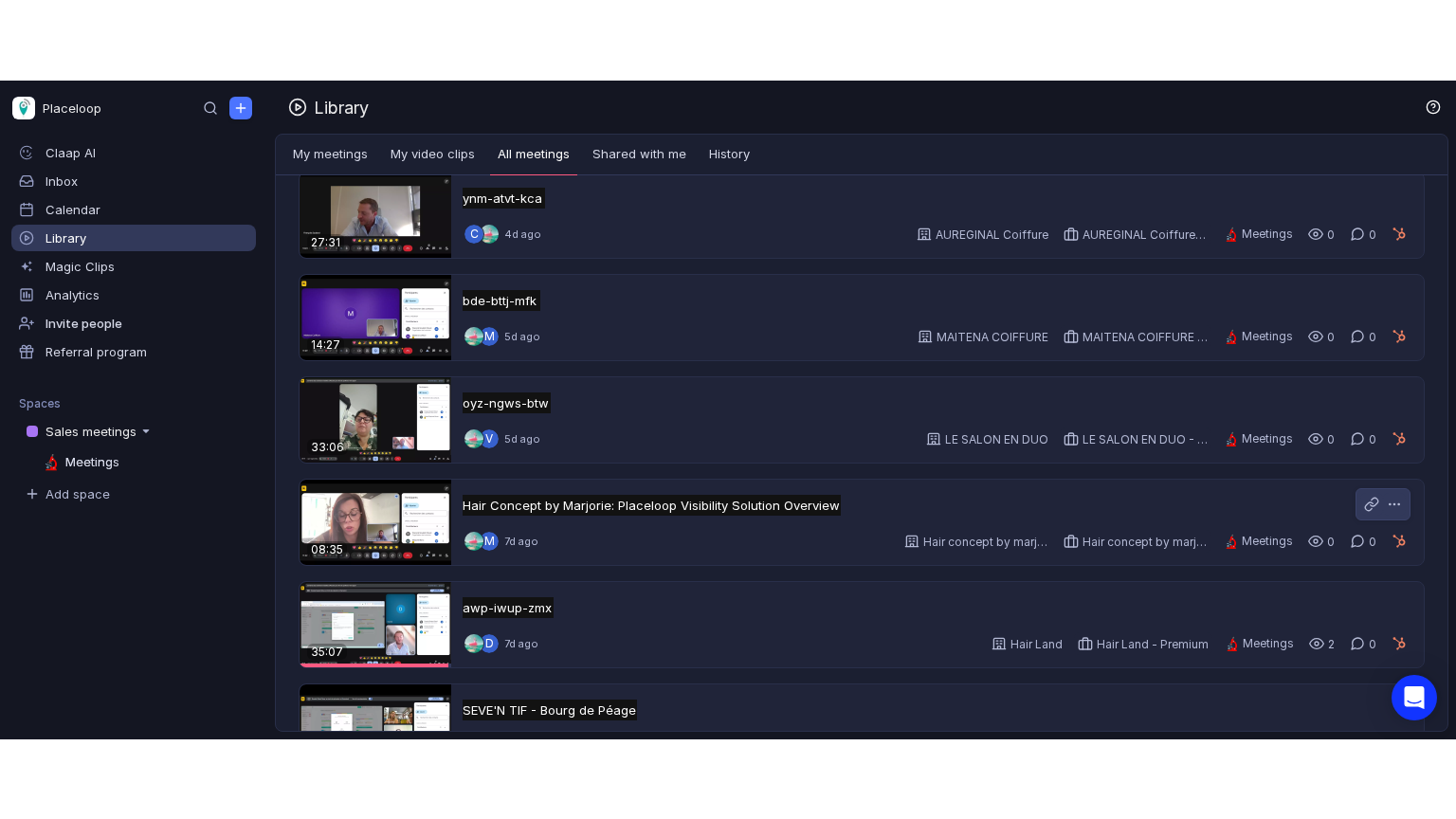 scroll, scrollTop: 379, scrollLeft: 0, axis: vertical 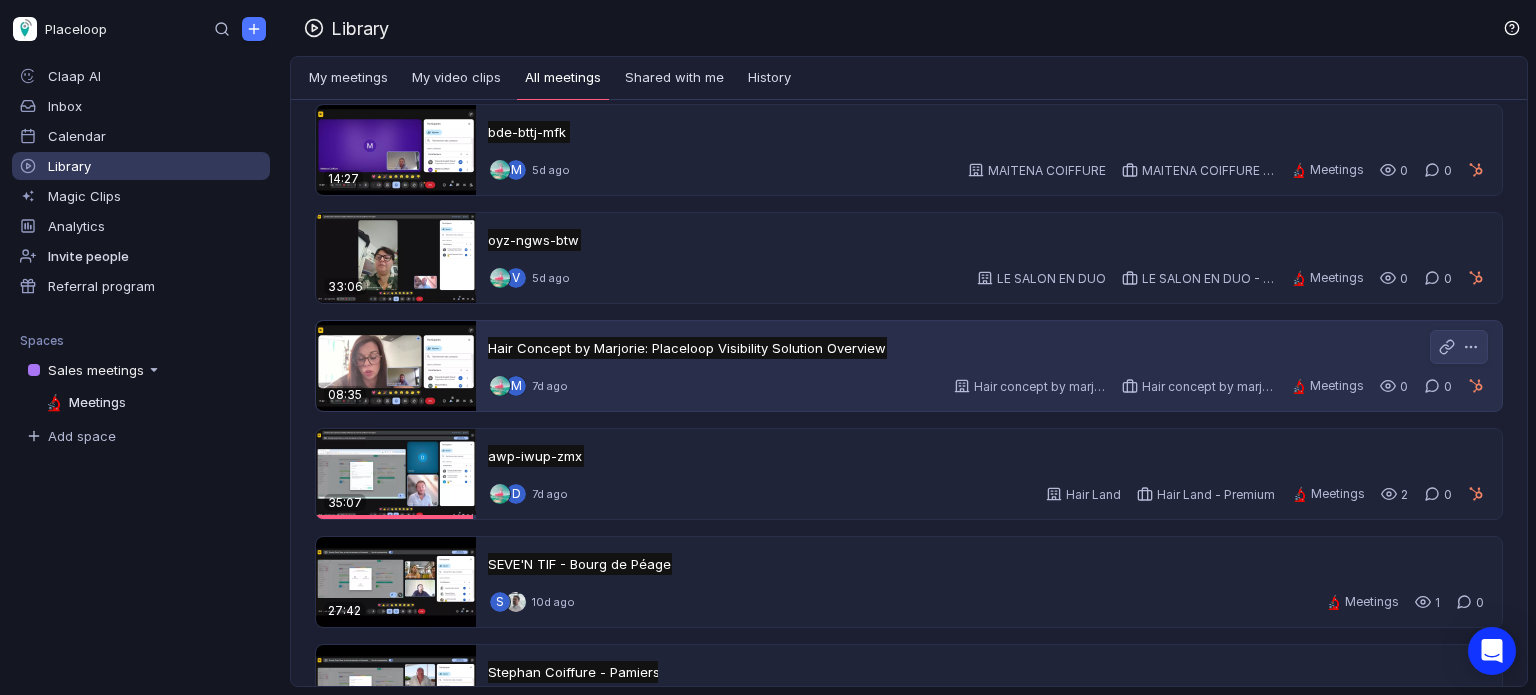 click on "M 7d ago" at bounding box center [529, 386] 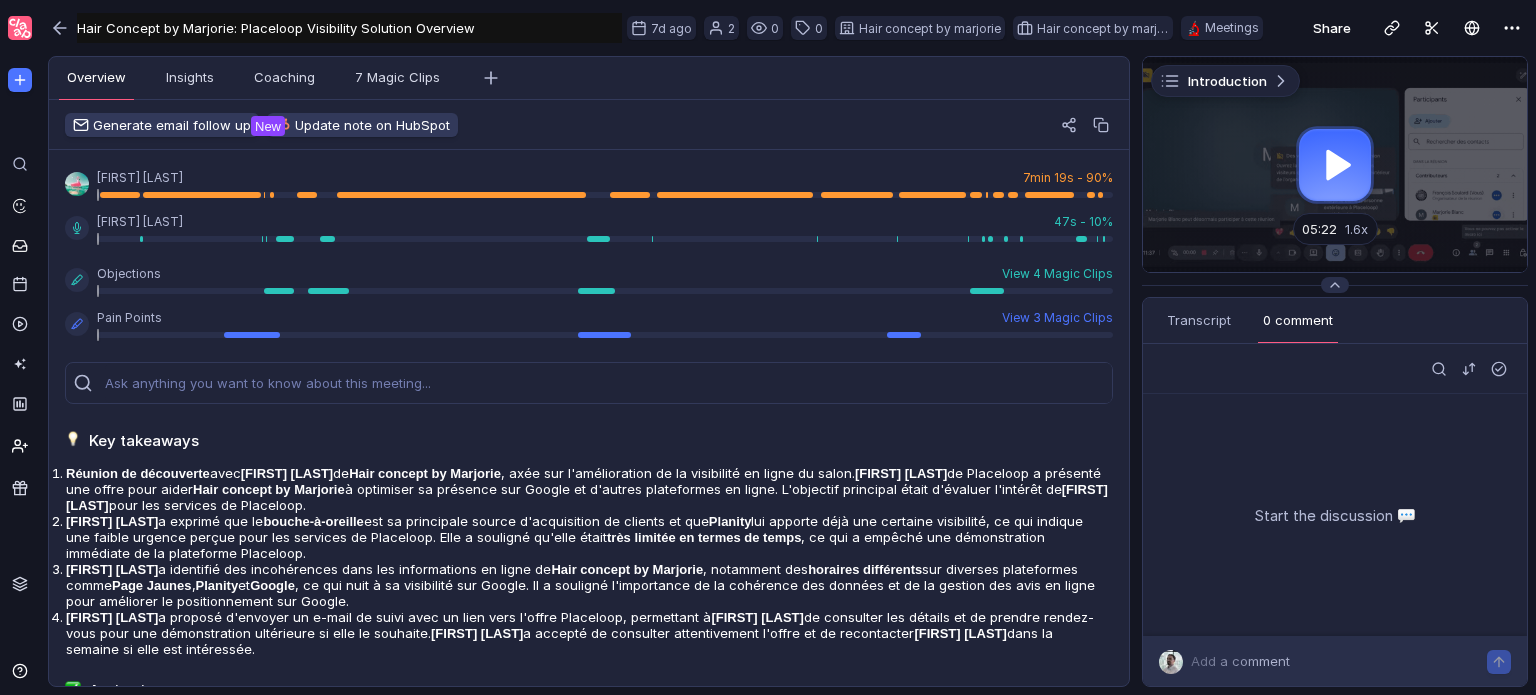 click at bounding box center [1335, 164] 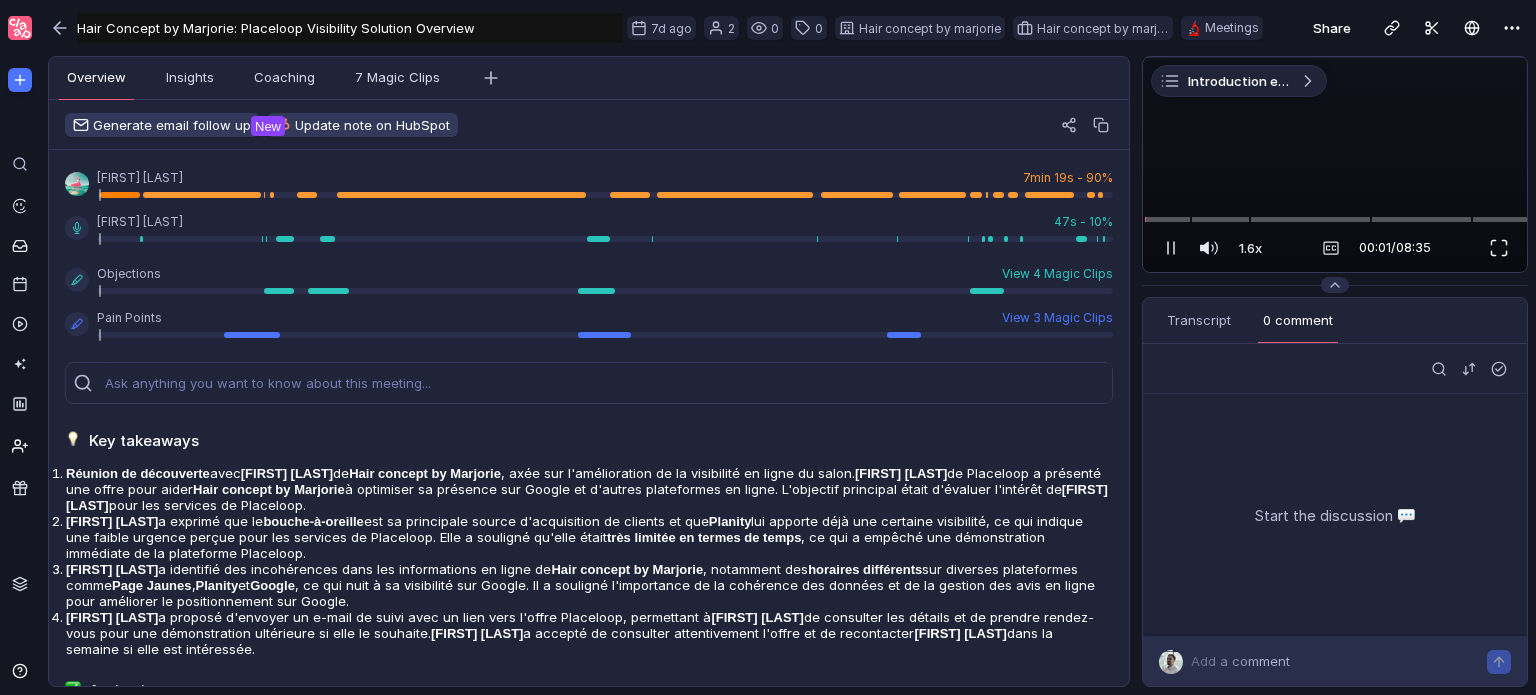 click at bounding box center (1499, 248) 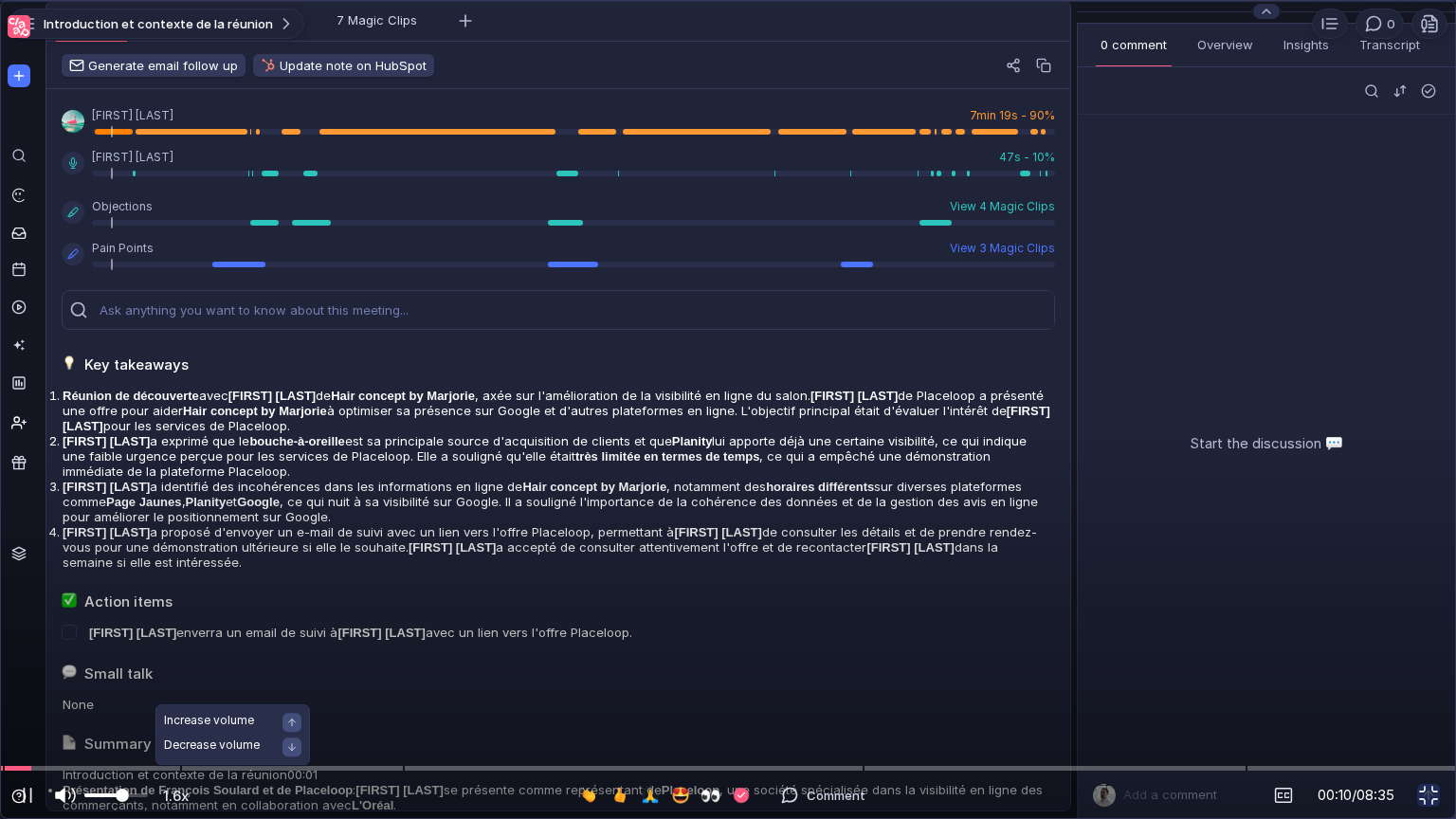 click at bounding box center (116, 795) 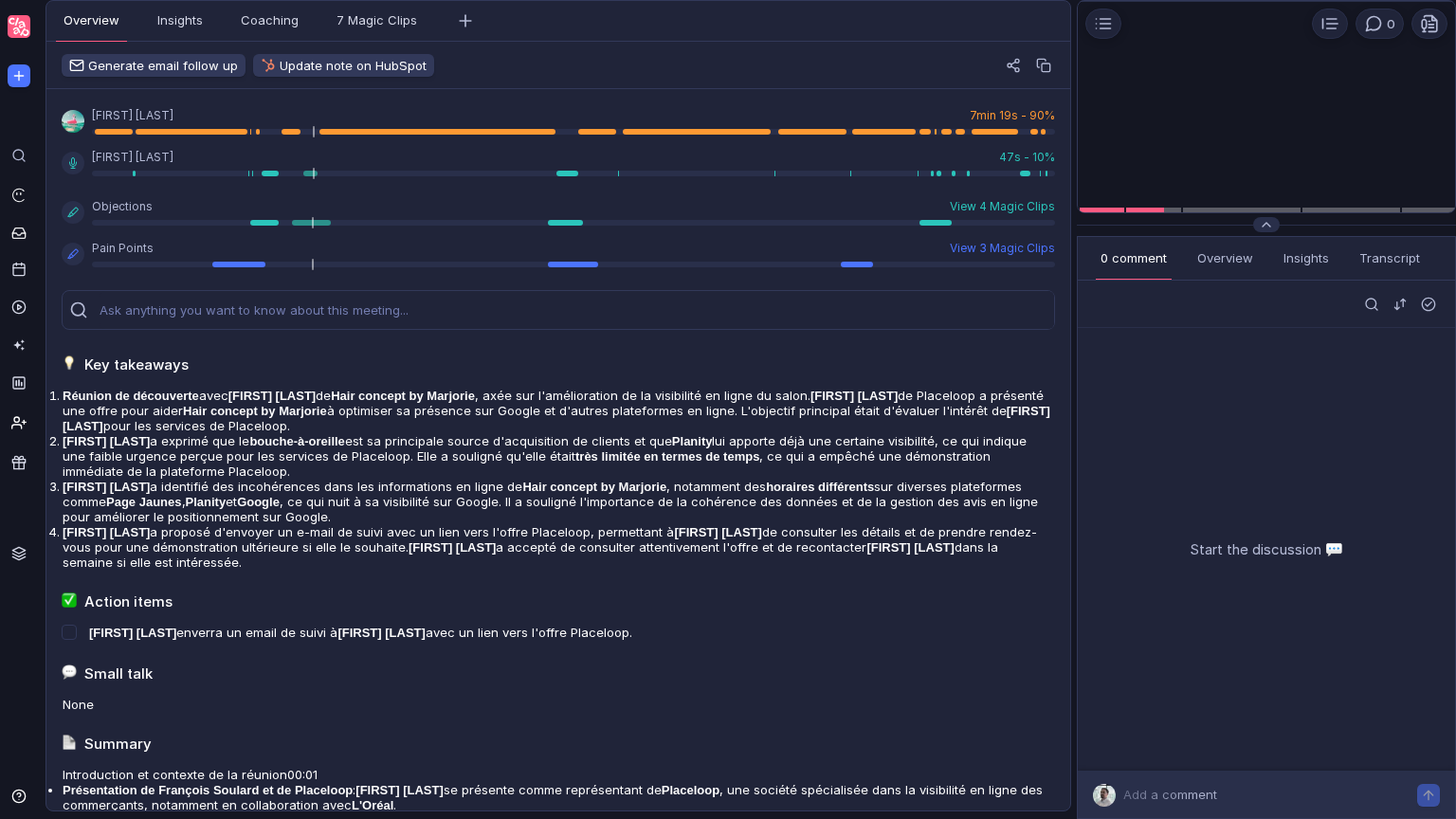 scroll, scrollTop: 0, scrollLeft: 0, axis: both 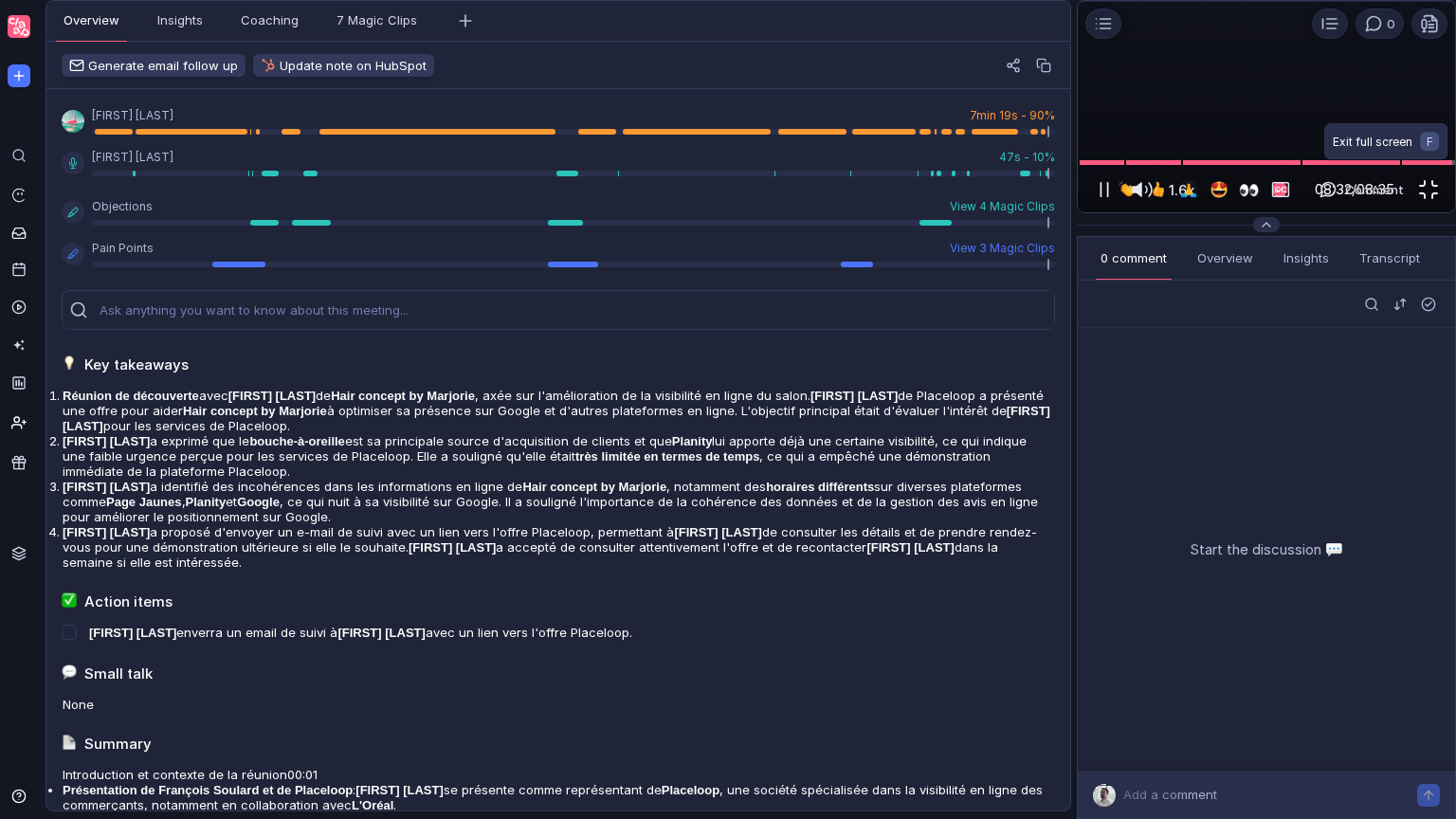 click at bounding box center [1429, 190] 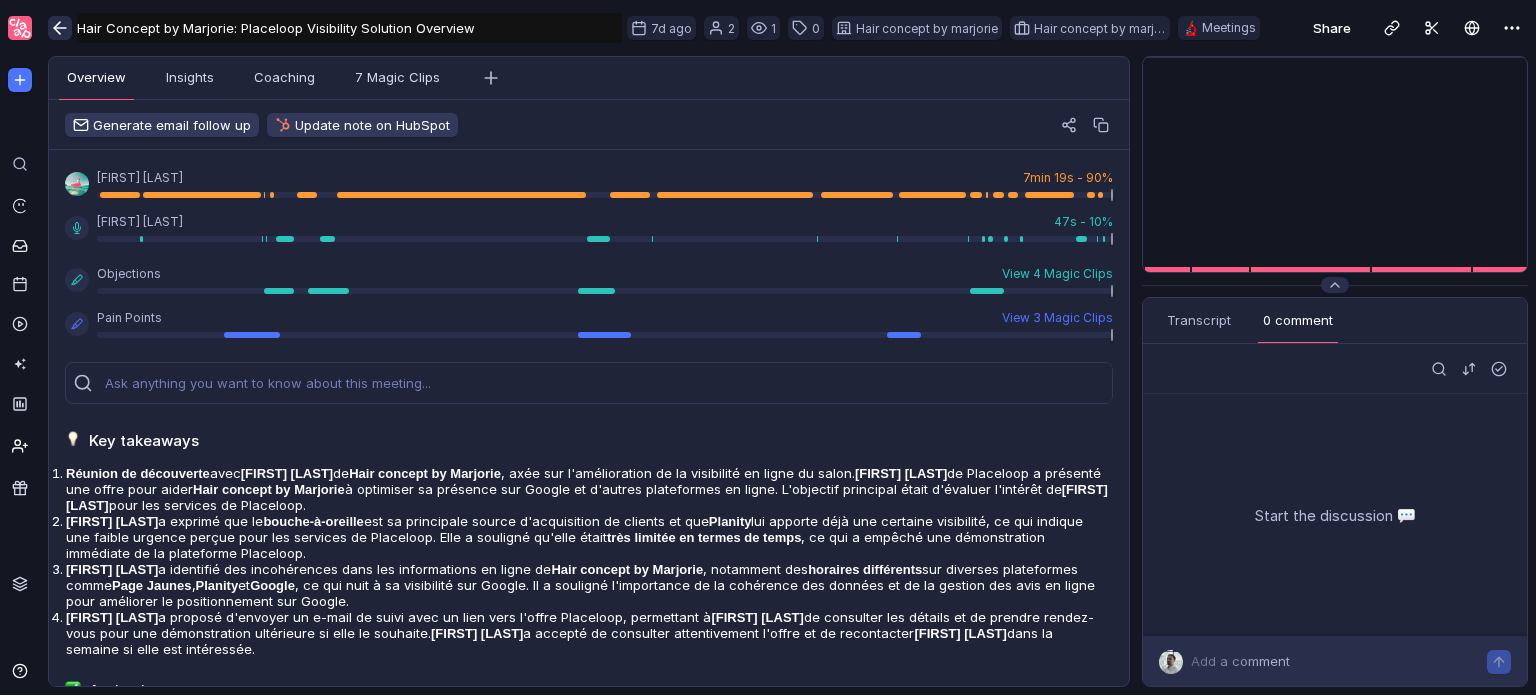 click at bounding box center (57, 28) 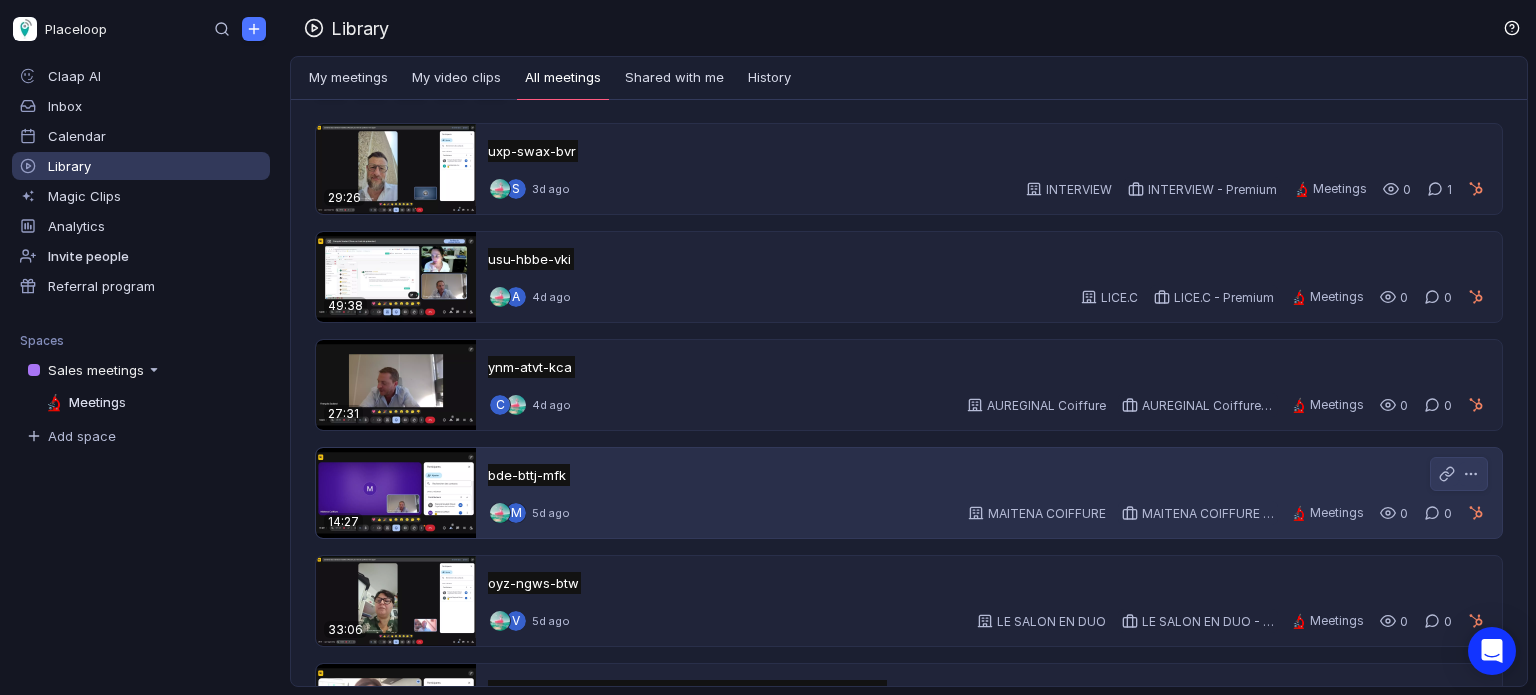 scroll, scrollTop: 100, scrollLeft: 0, axis: vertical 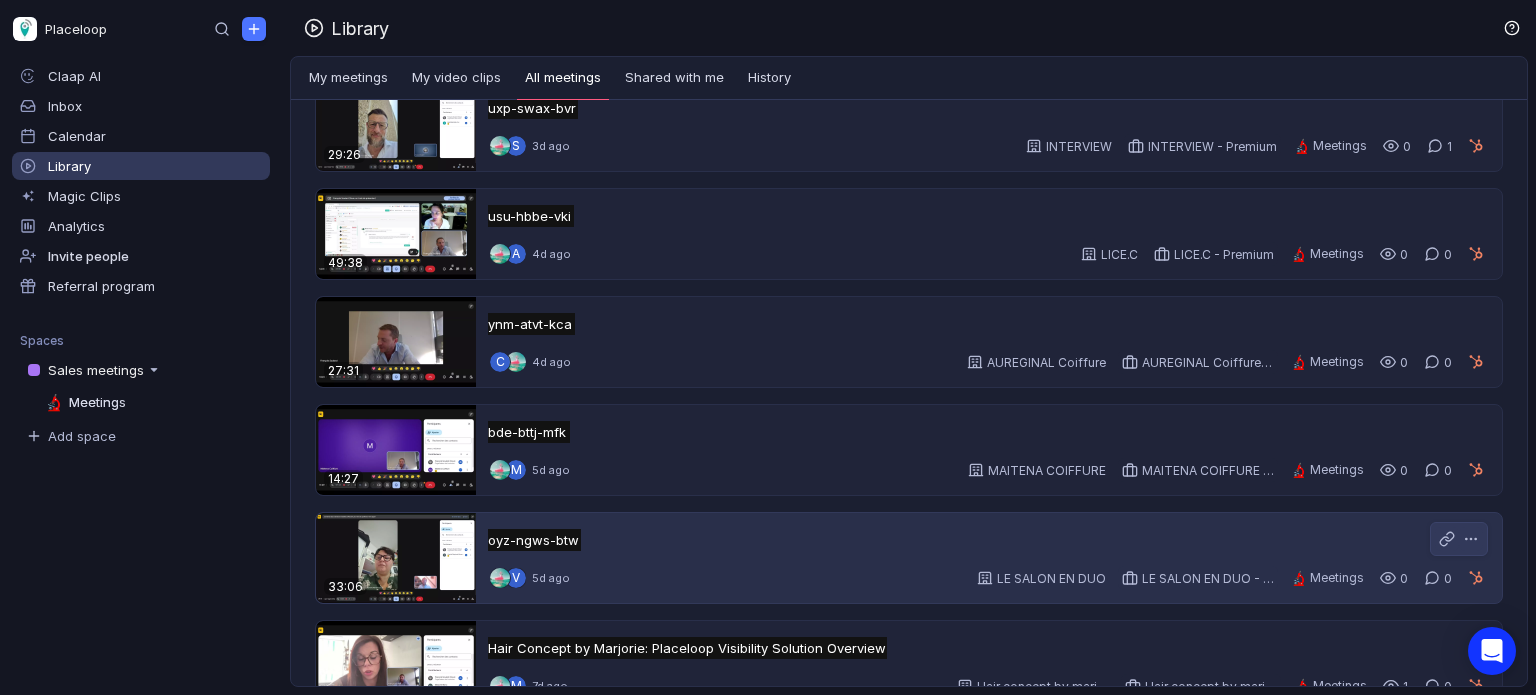 click at bounding box center (396, 558) 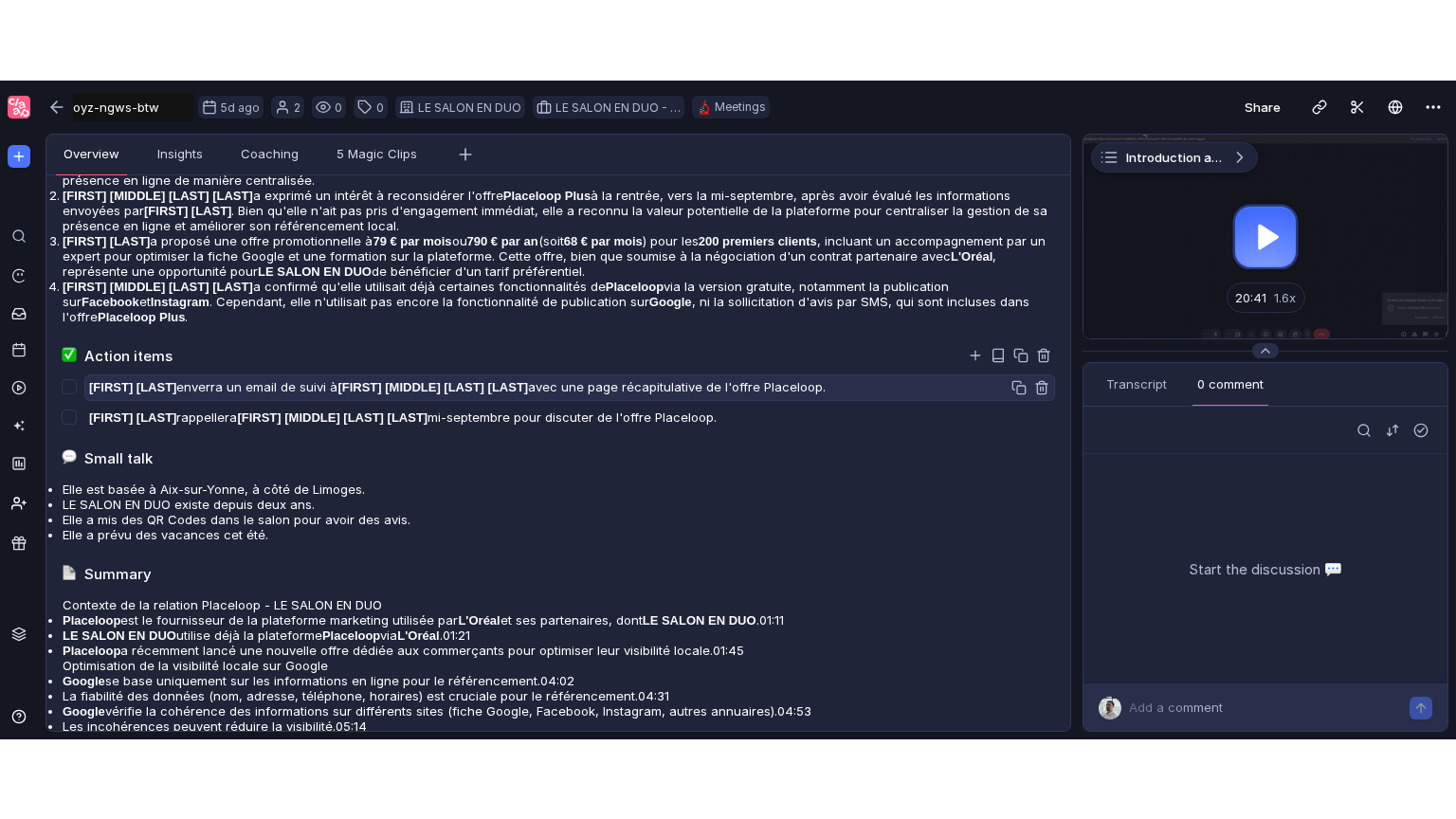 scroll, scrollTop: 0, scrollLeft: 0, axis: both 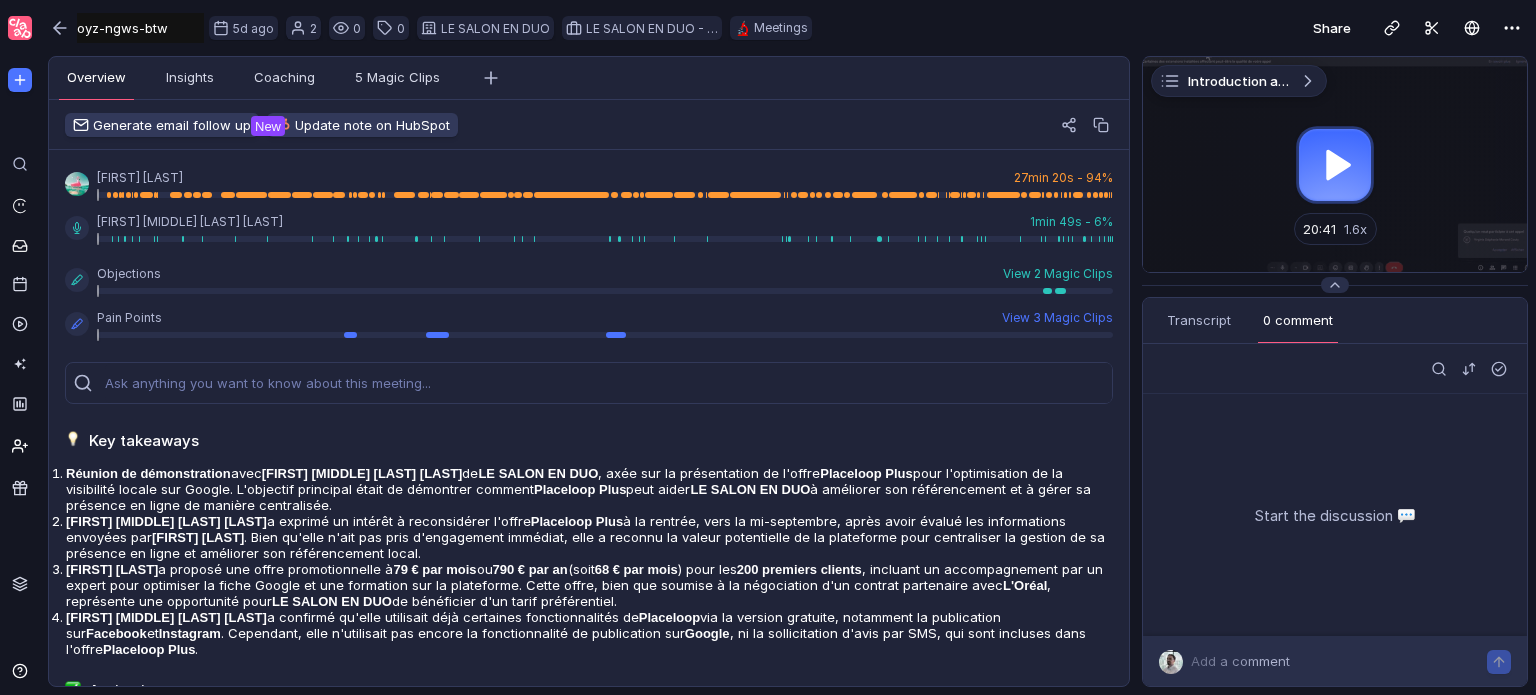 click at bounding box center (1335, 164) 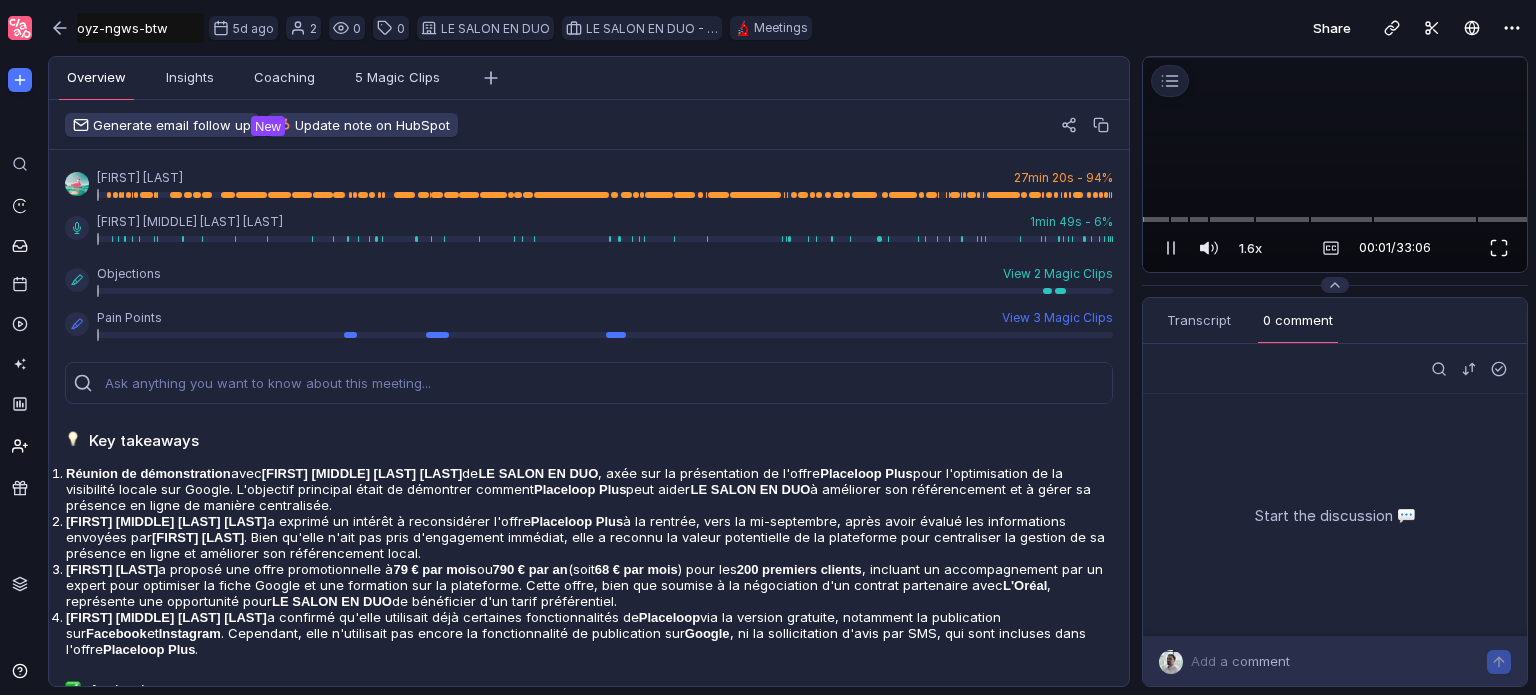 click at bounding box center (1499, 248) 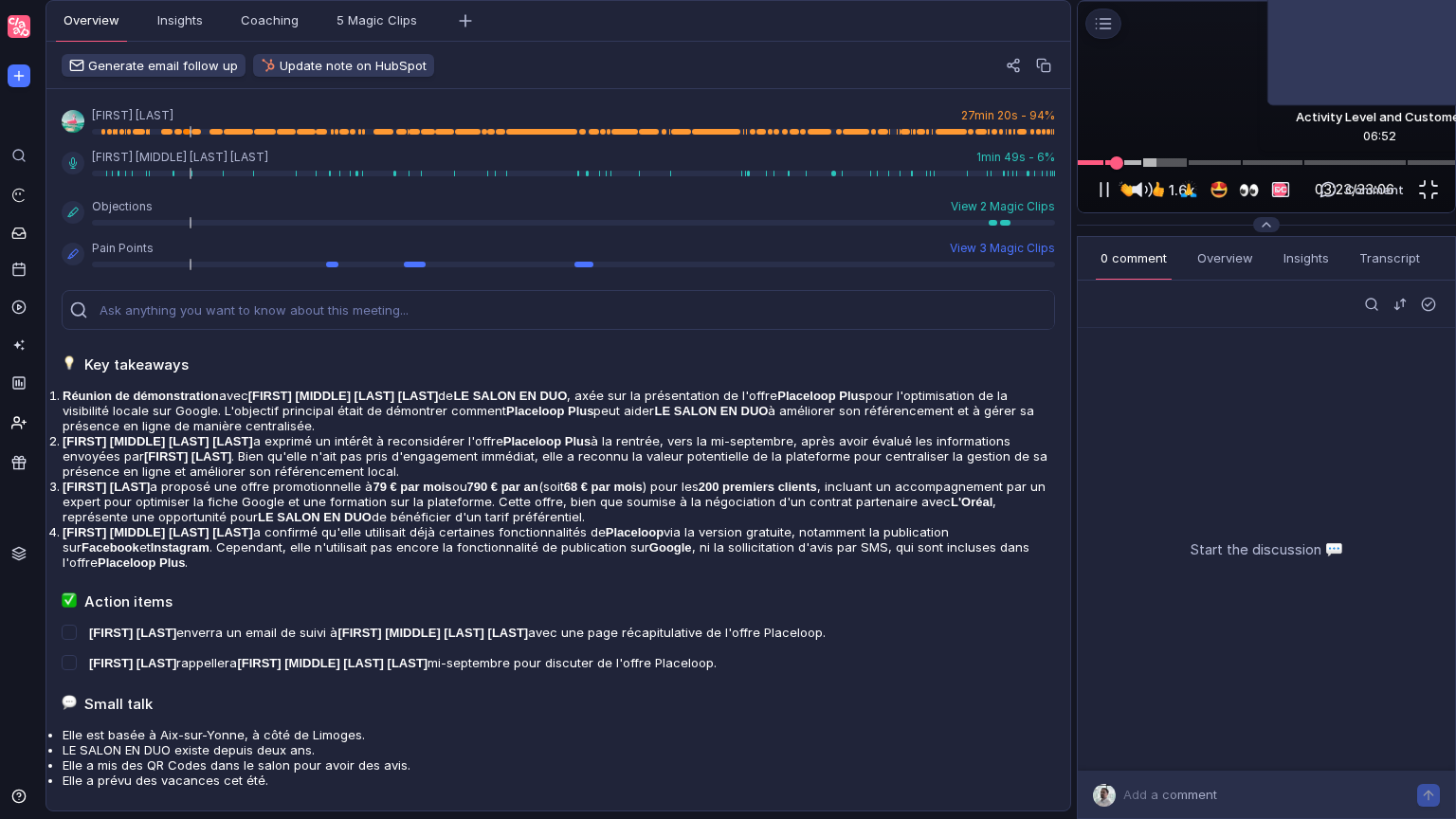 scroll, scrollTop: 0, scrollLeft: 0, axis: both 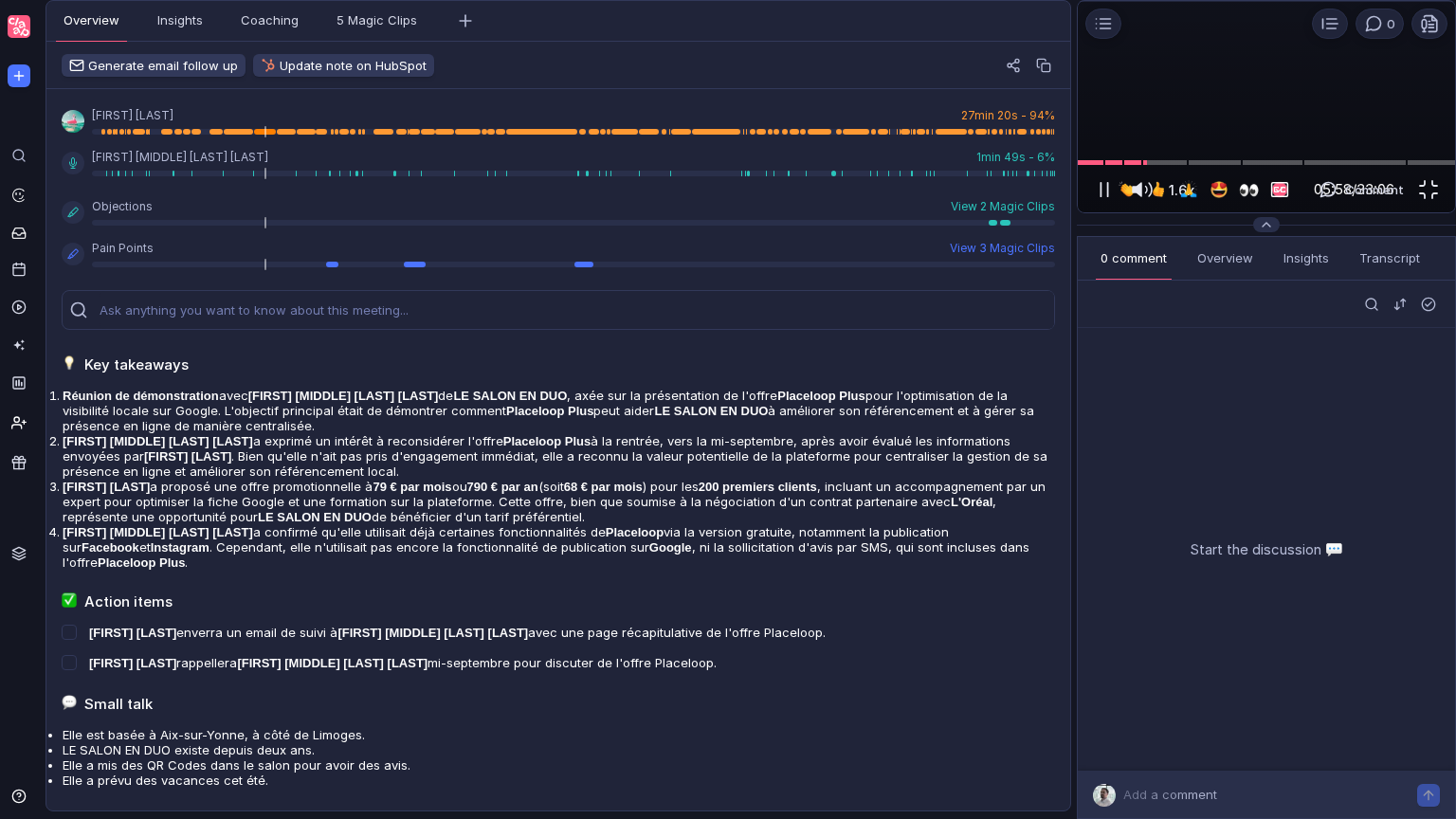 click at bounding box center (1280, 190) 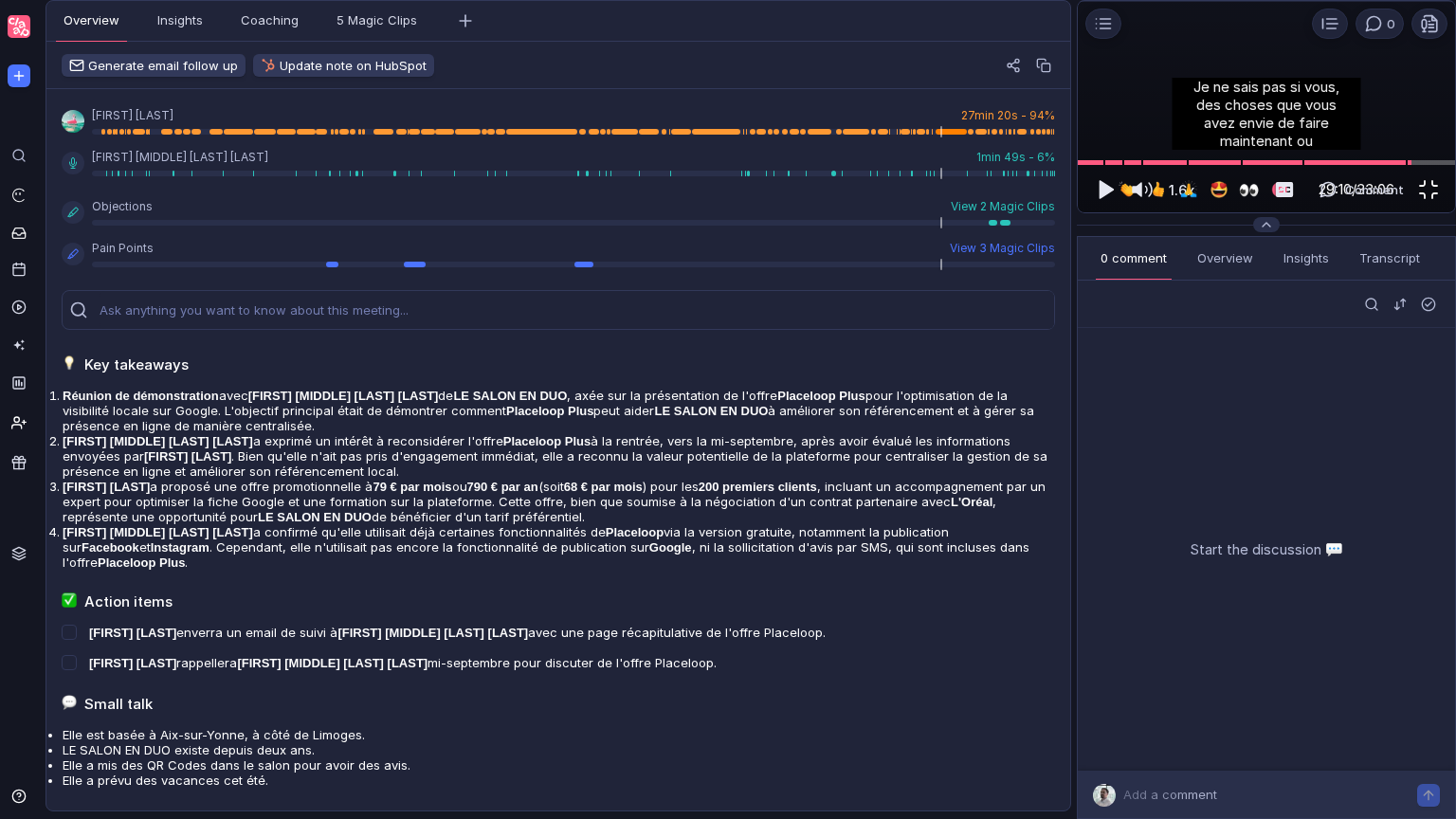 click at bounding box center [1429, 190] 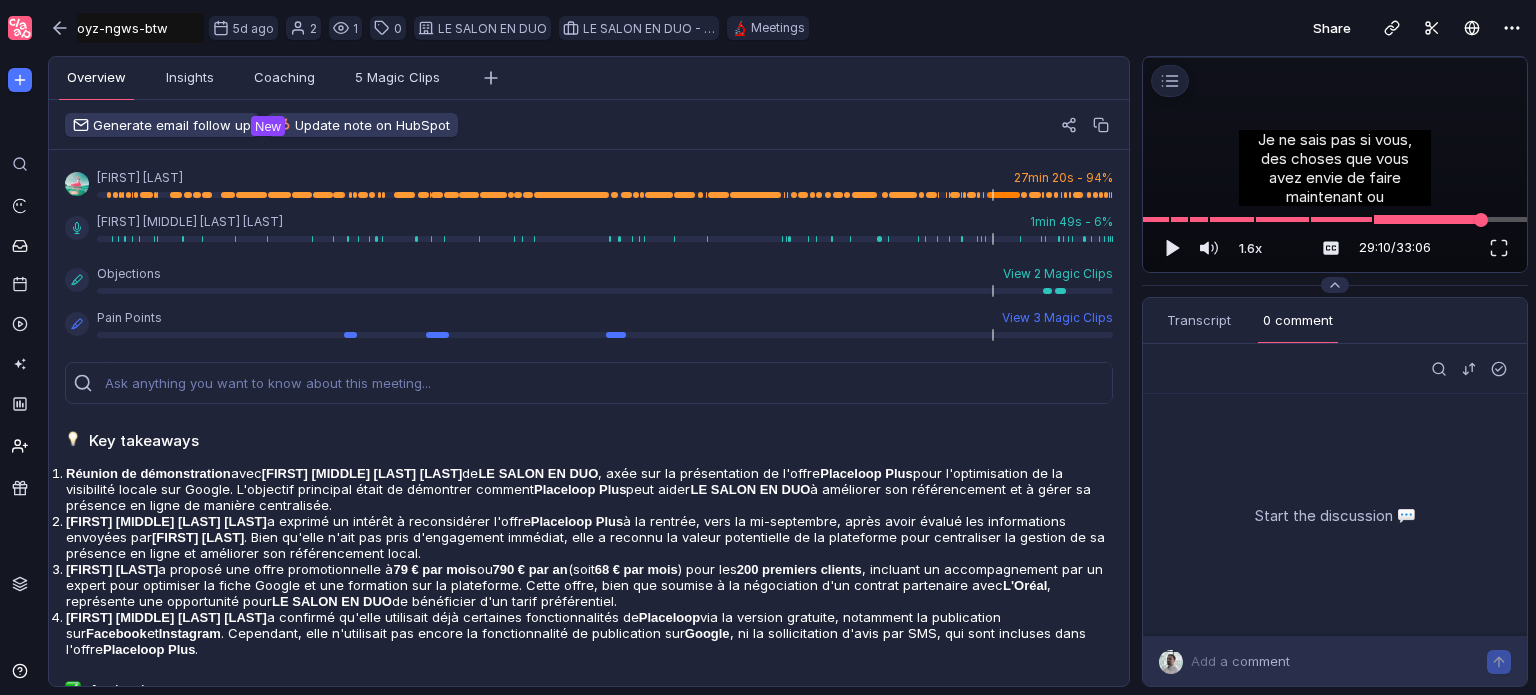 scroll, scrollTop: 0, scrollLeft: 0, axis: both 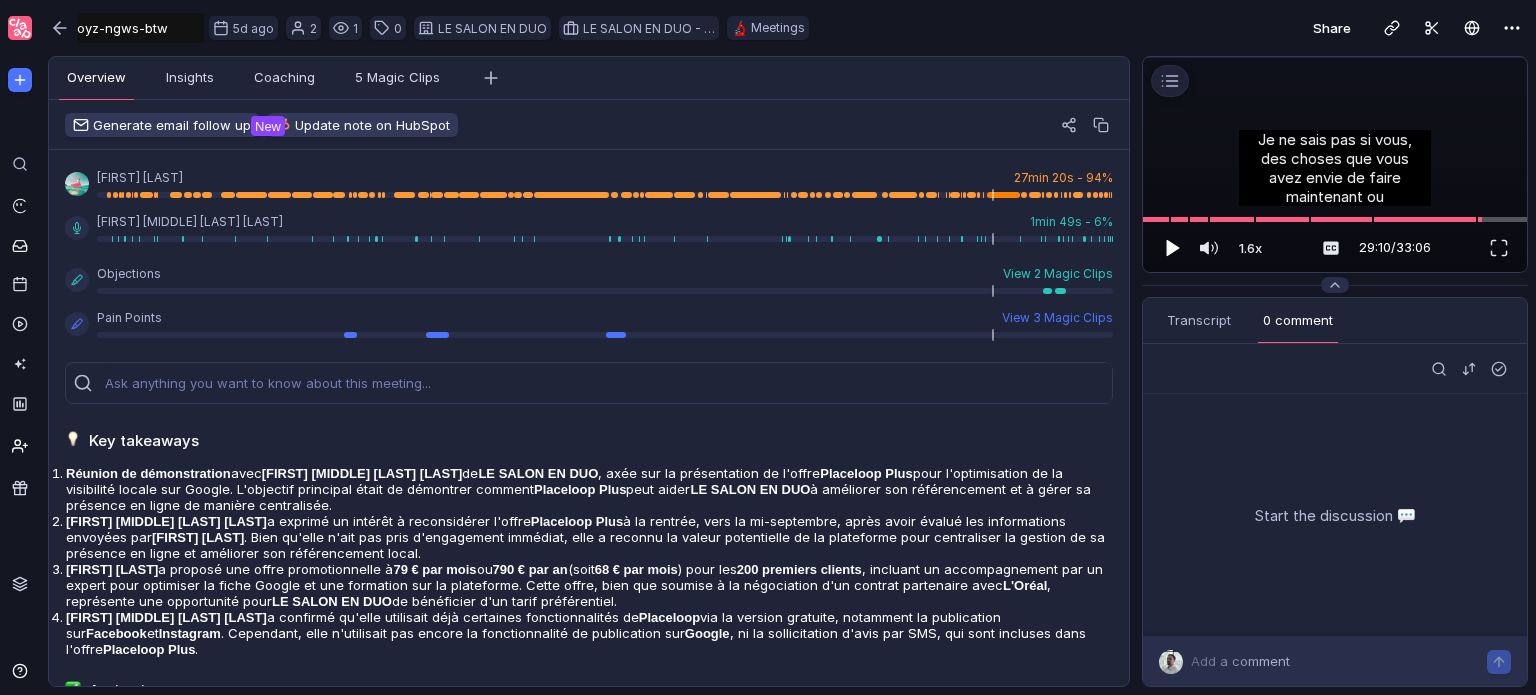 click at bounding box center [1171, 248] 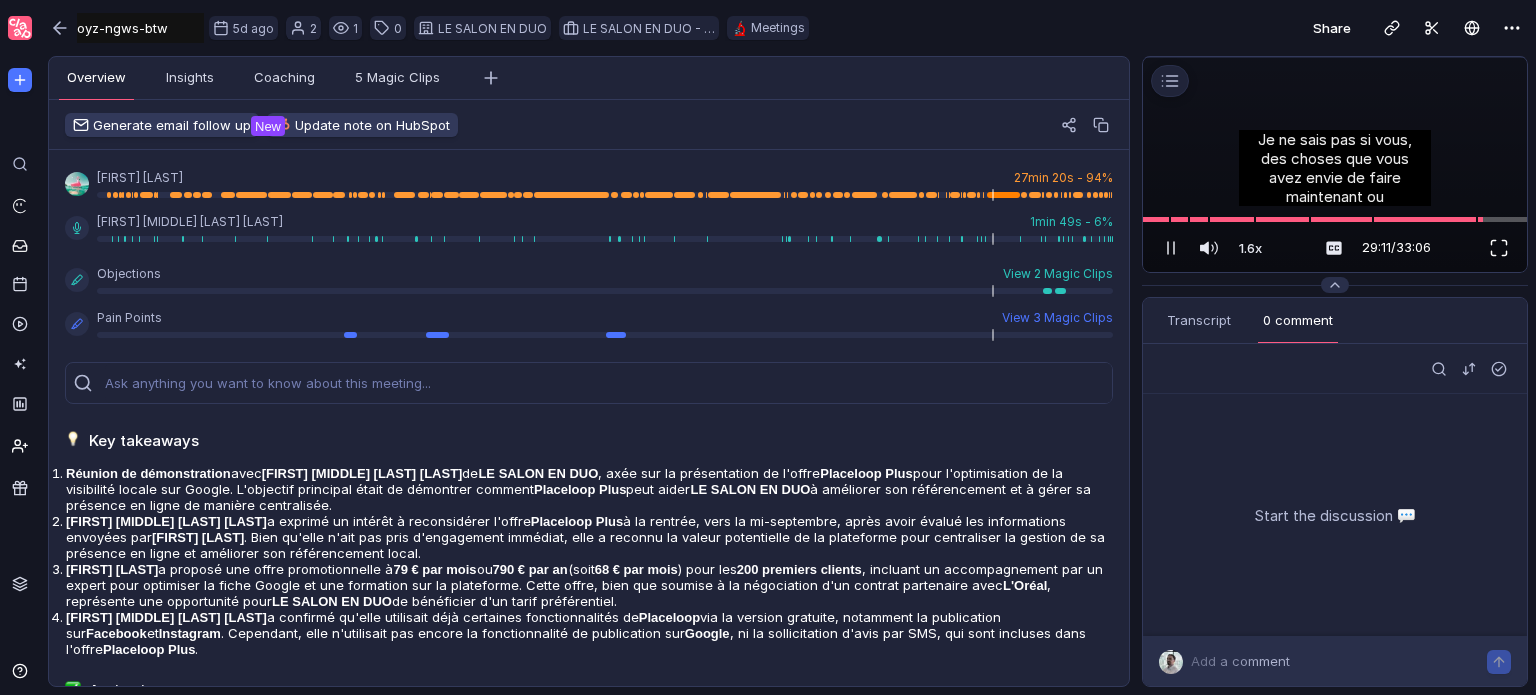 click at bounding box center [1499, 248] 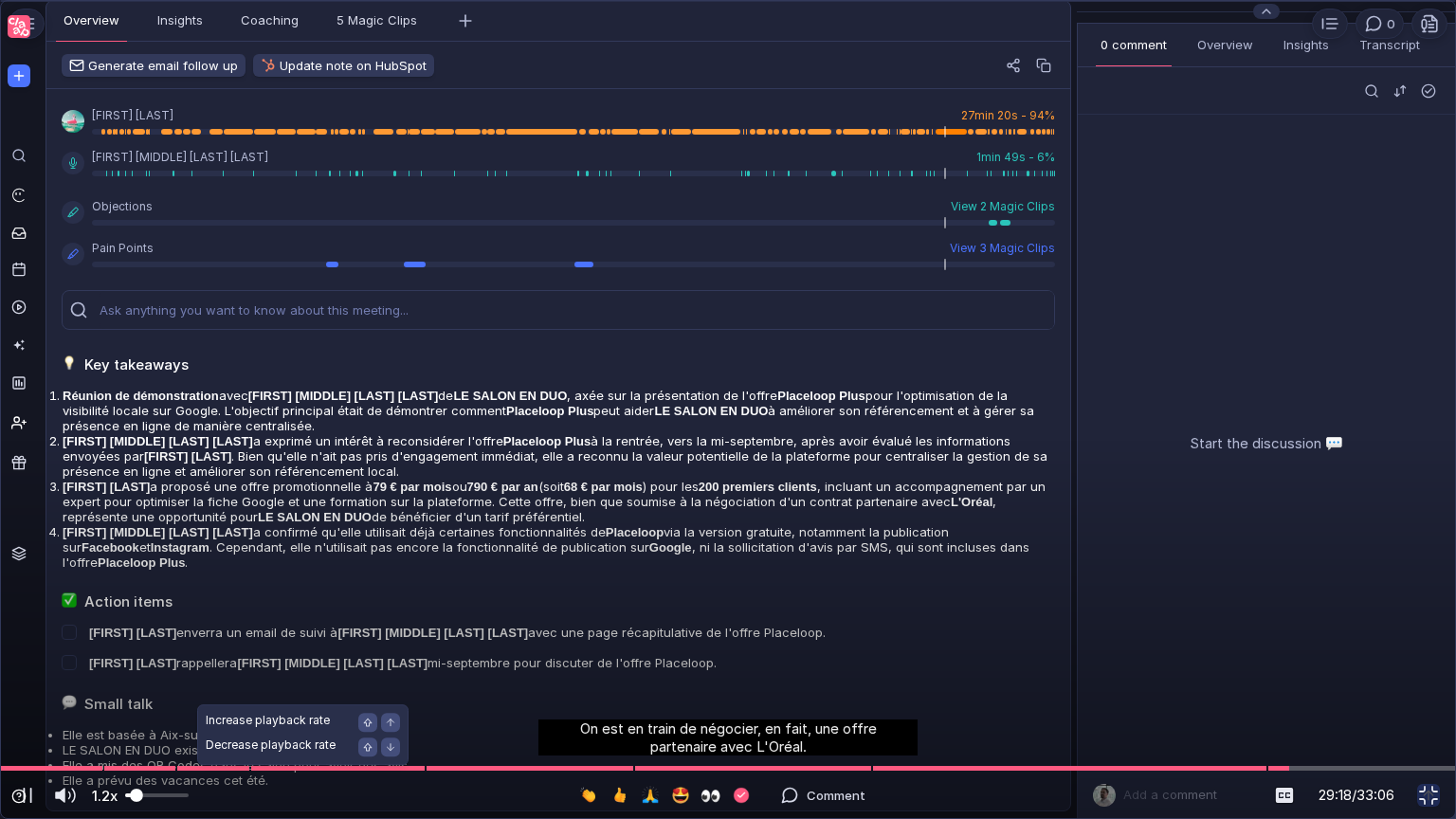 click at bounding box center [136, 795] 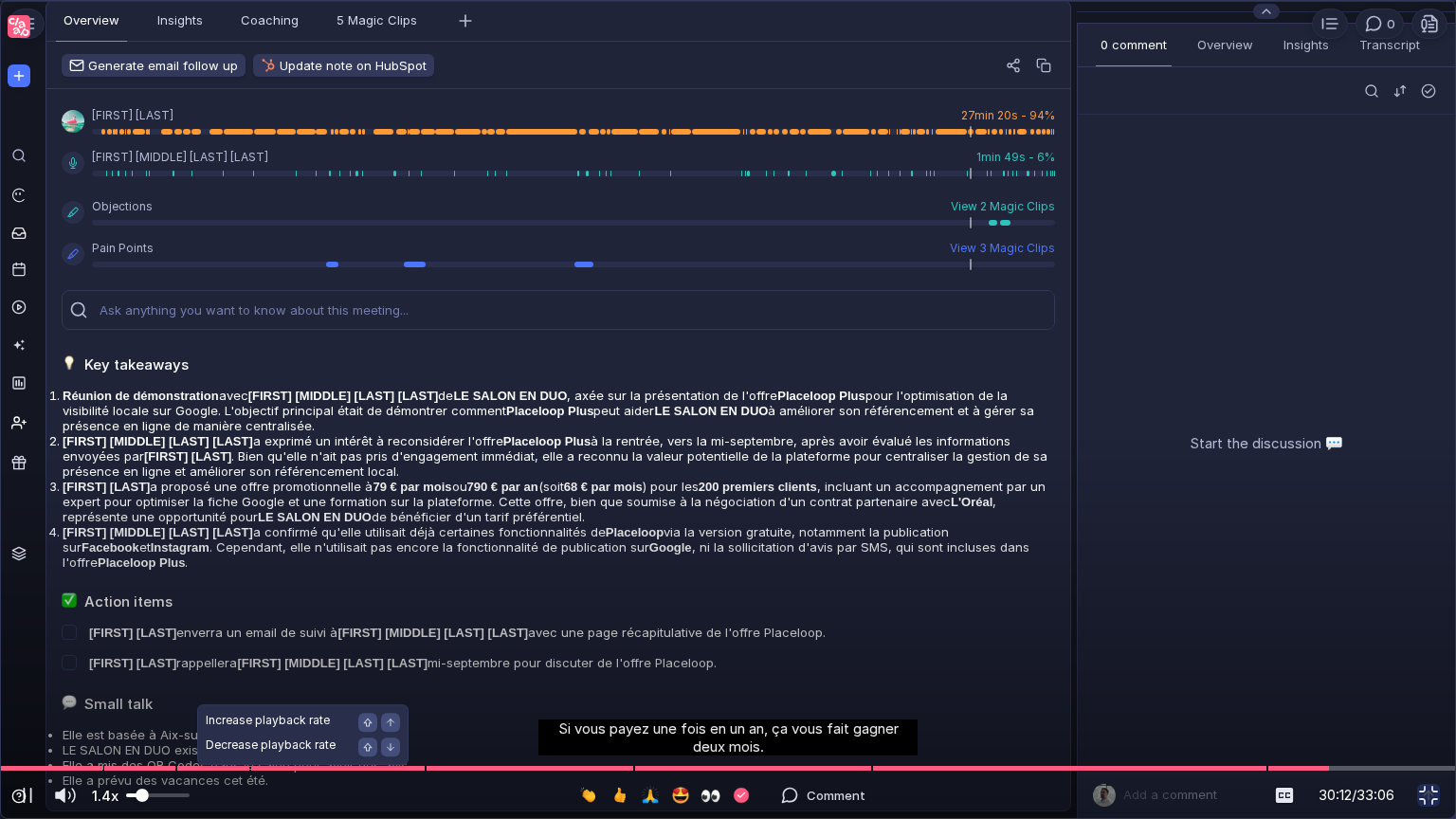 click at bounding box center (142, 795) 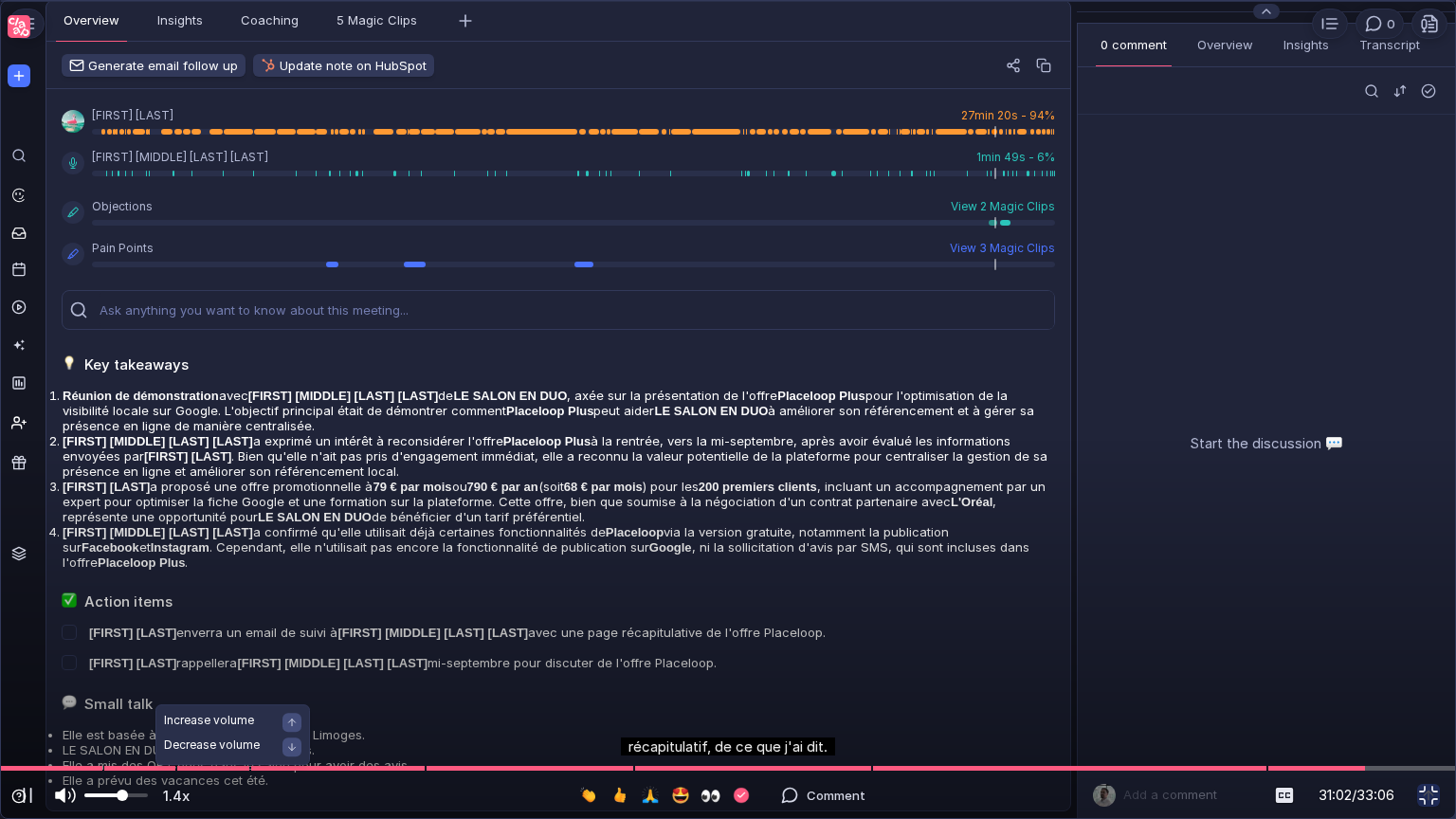 drag, startPoint x: 108, startPoint y: 809, endPoint x: 95, endPoint y: 796, distance: 18.384776 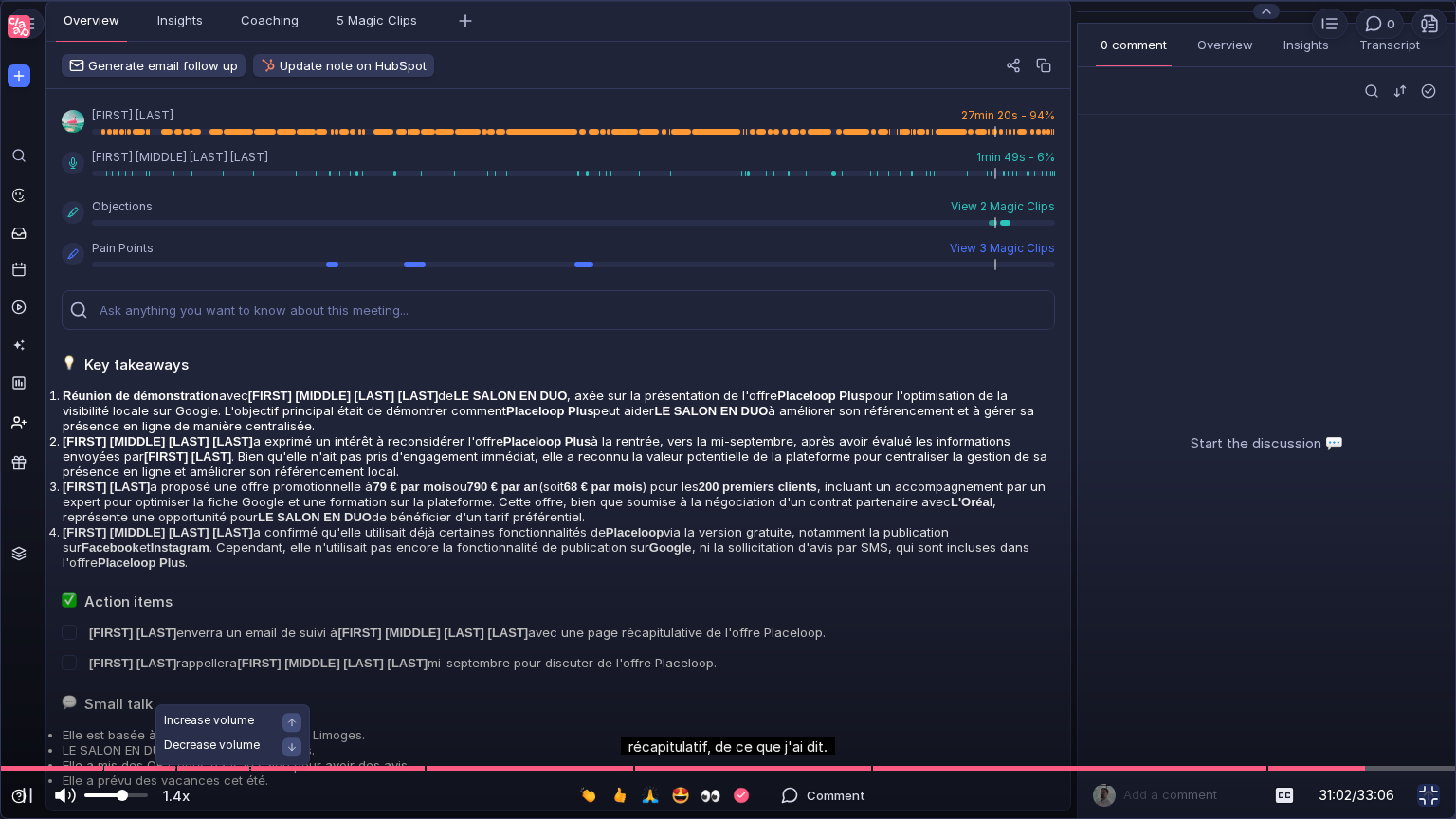 click at bounding box center (100, 795) 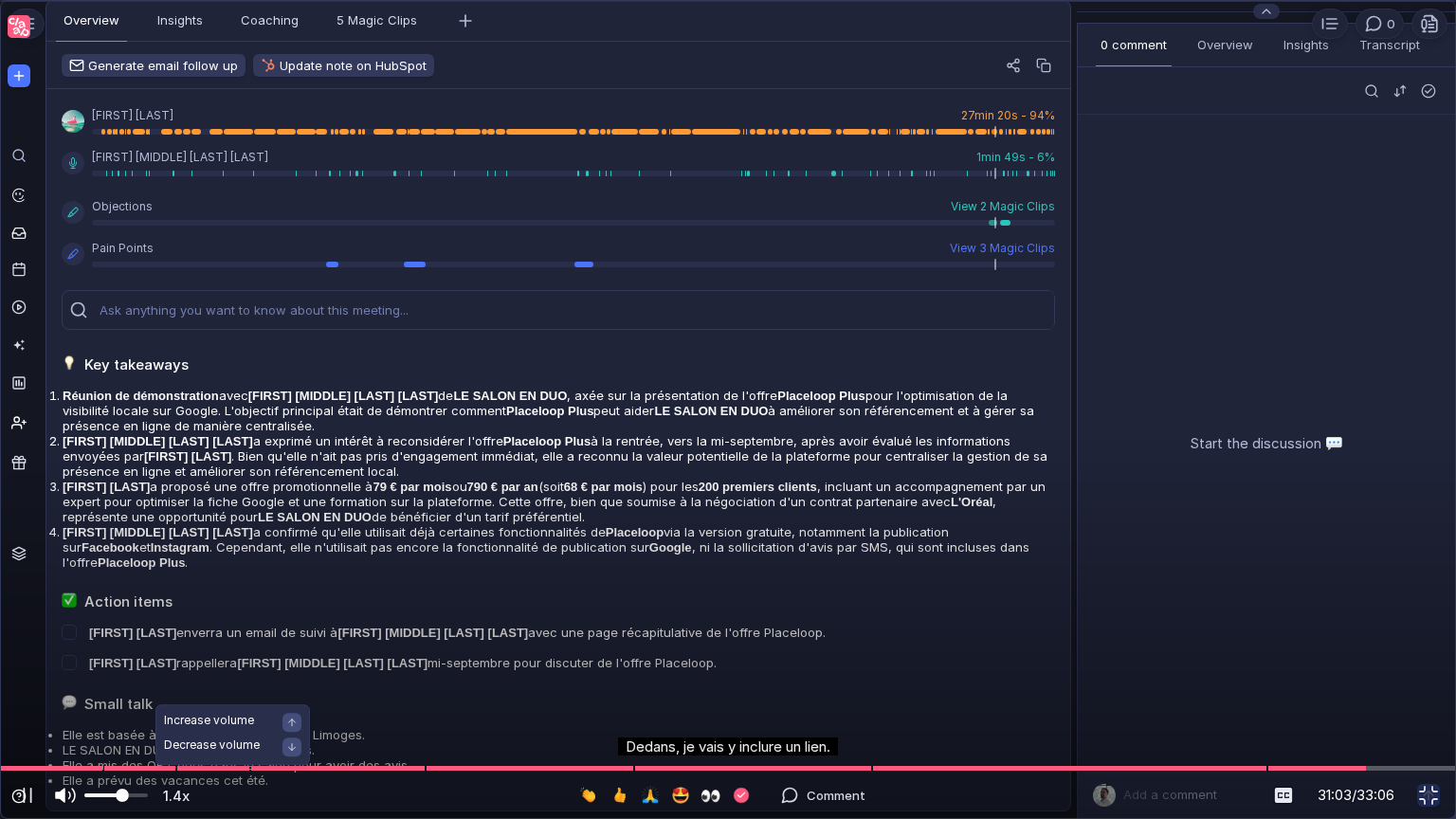 click at bounding box center [116, 795] 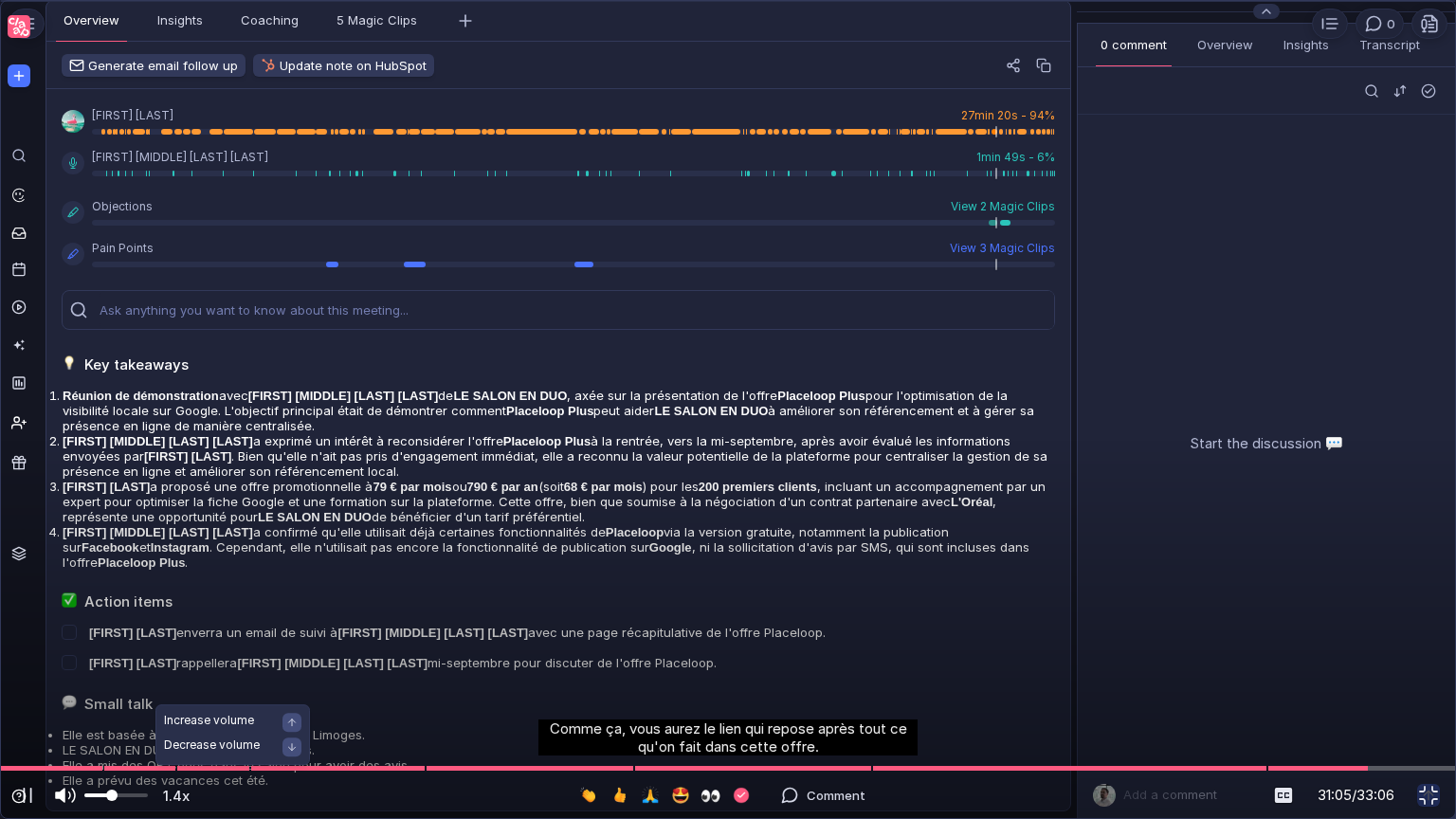 click at bounding box center [116, 795] 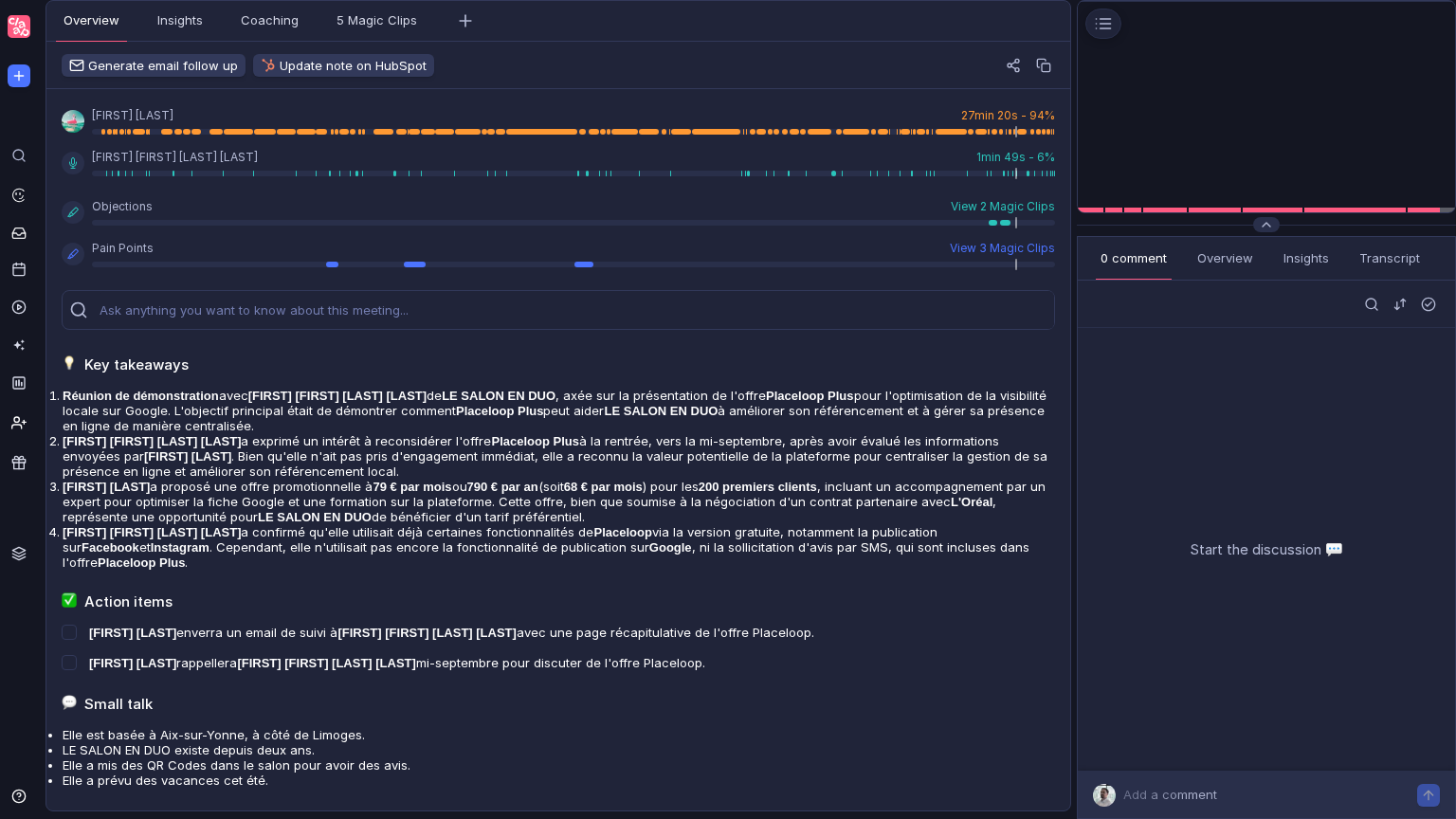 scroll, scrollTop: 0, scrollLeft: 0, axis: both 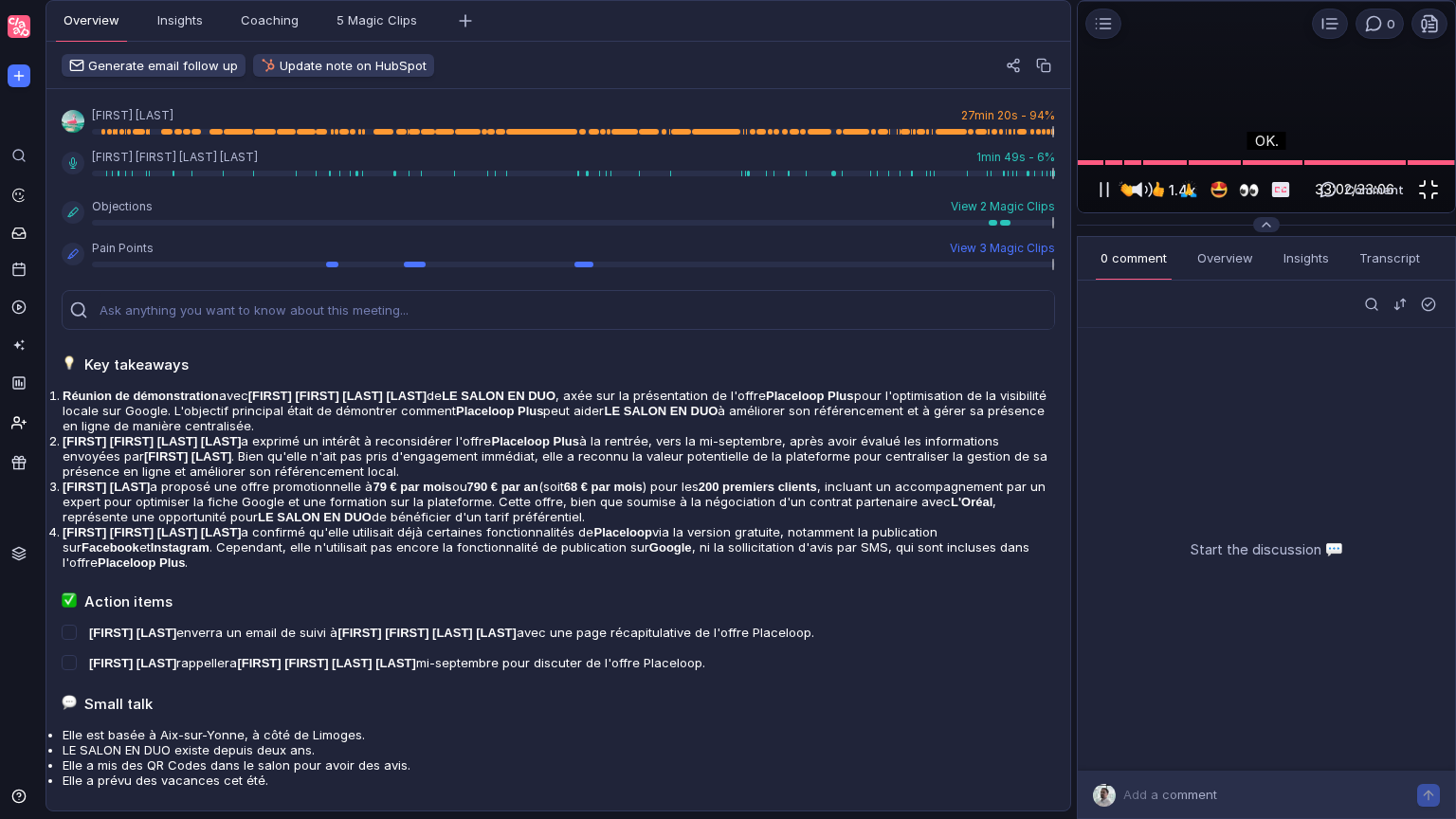 click at bounding box center (1429, 190) 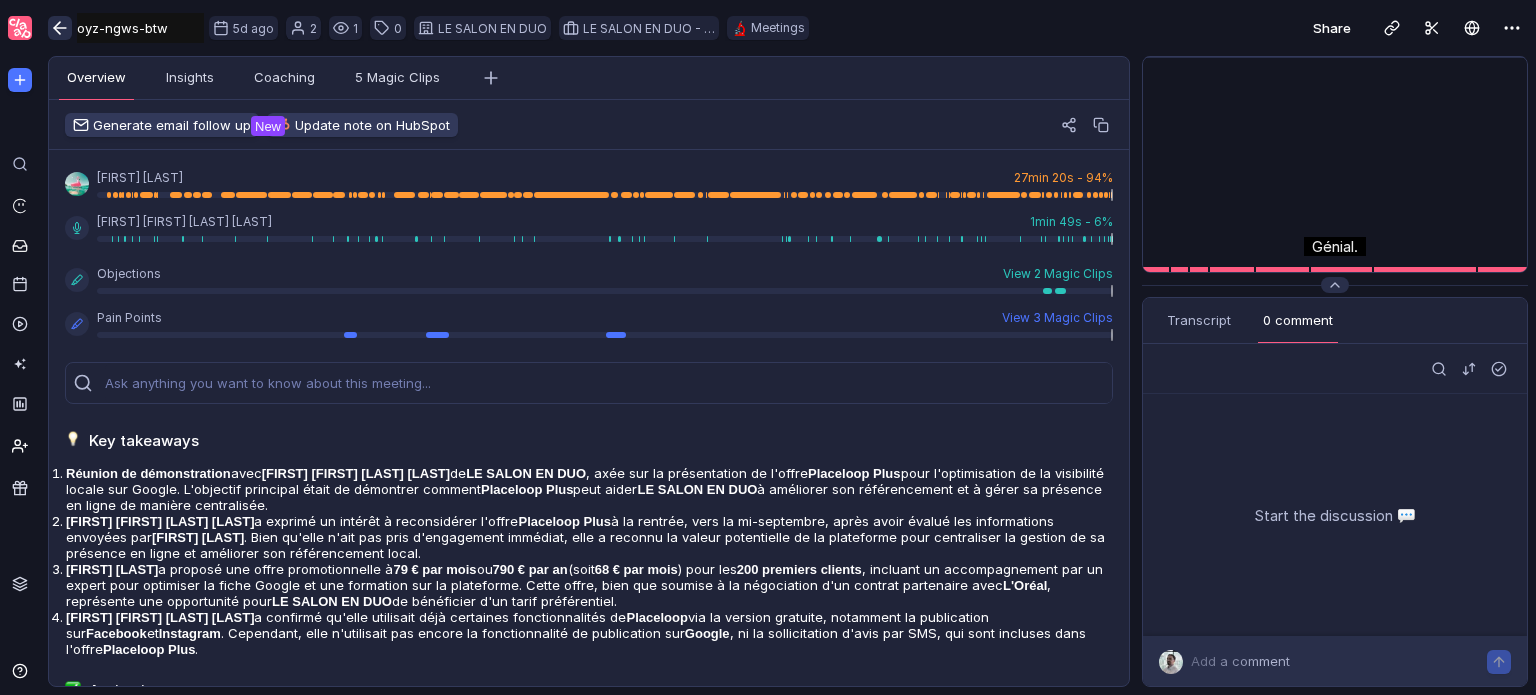 click at bounding box center (60, 28) 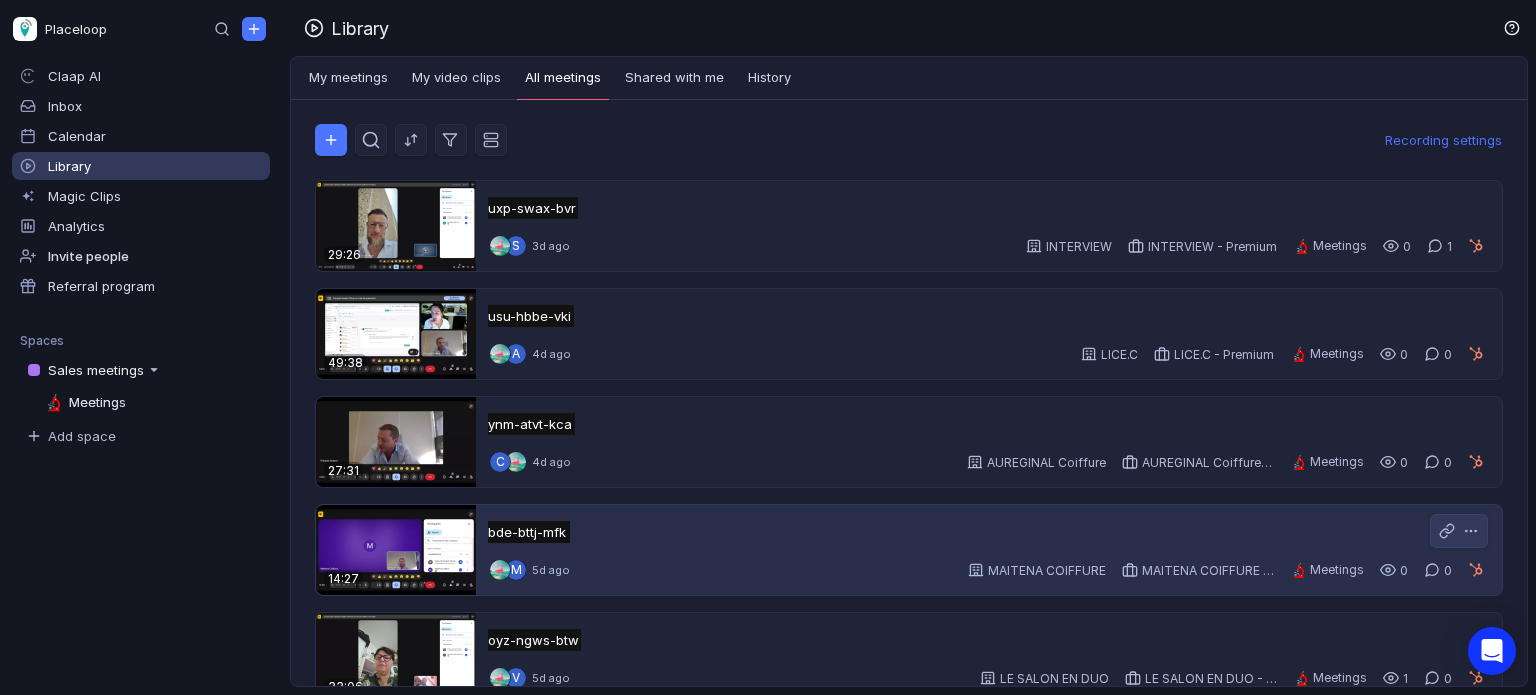 click on "M 5d ago MAITENA COIFFURE MAITENA COIFFURE - Premium 7 🔬 Meetings 0 0" at bounding box center (989, 570) 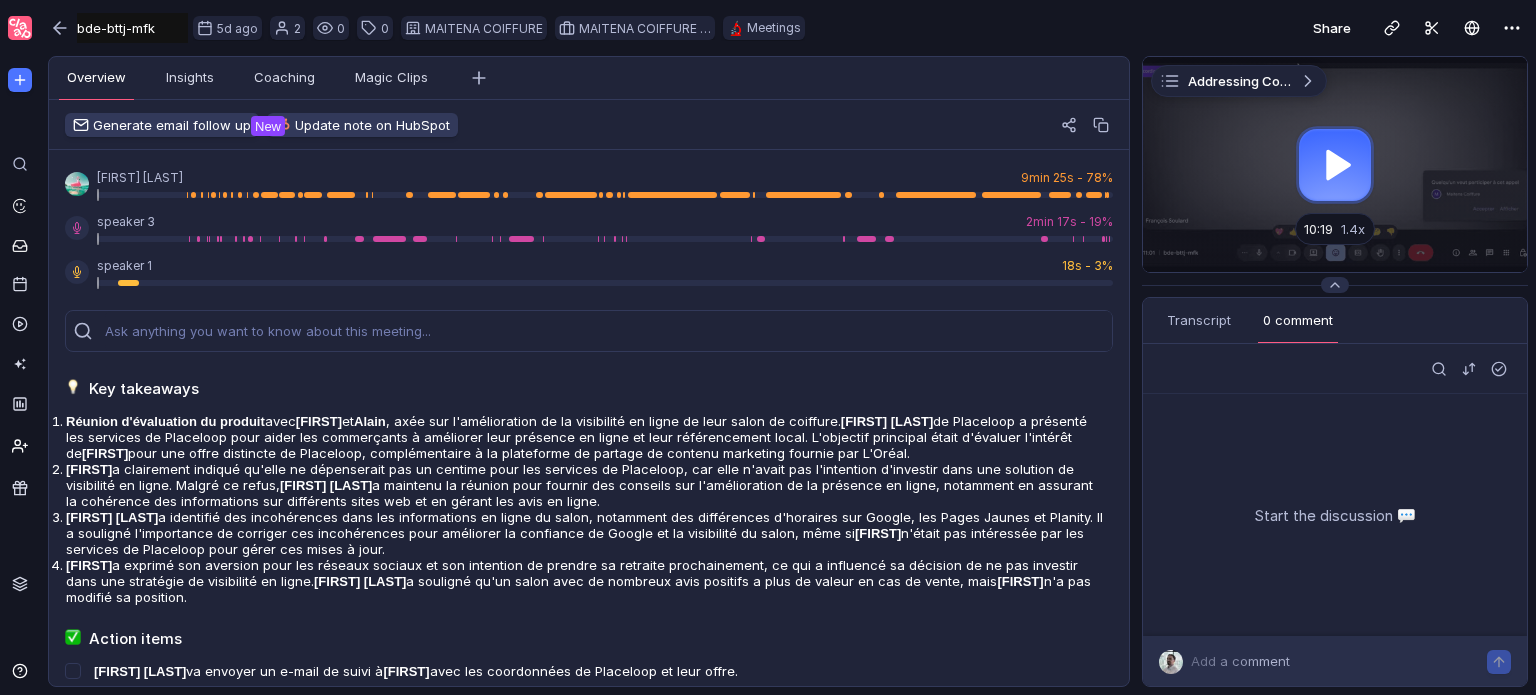 click at bounding box center [1335, 164] 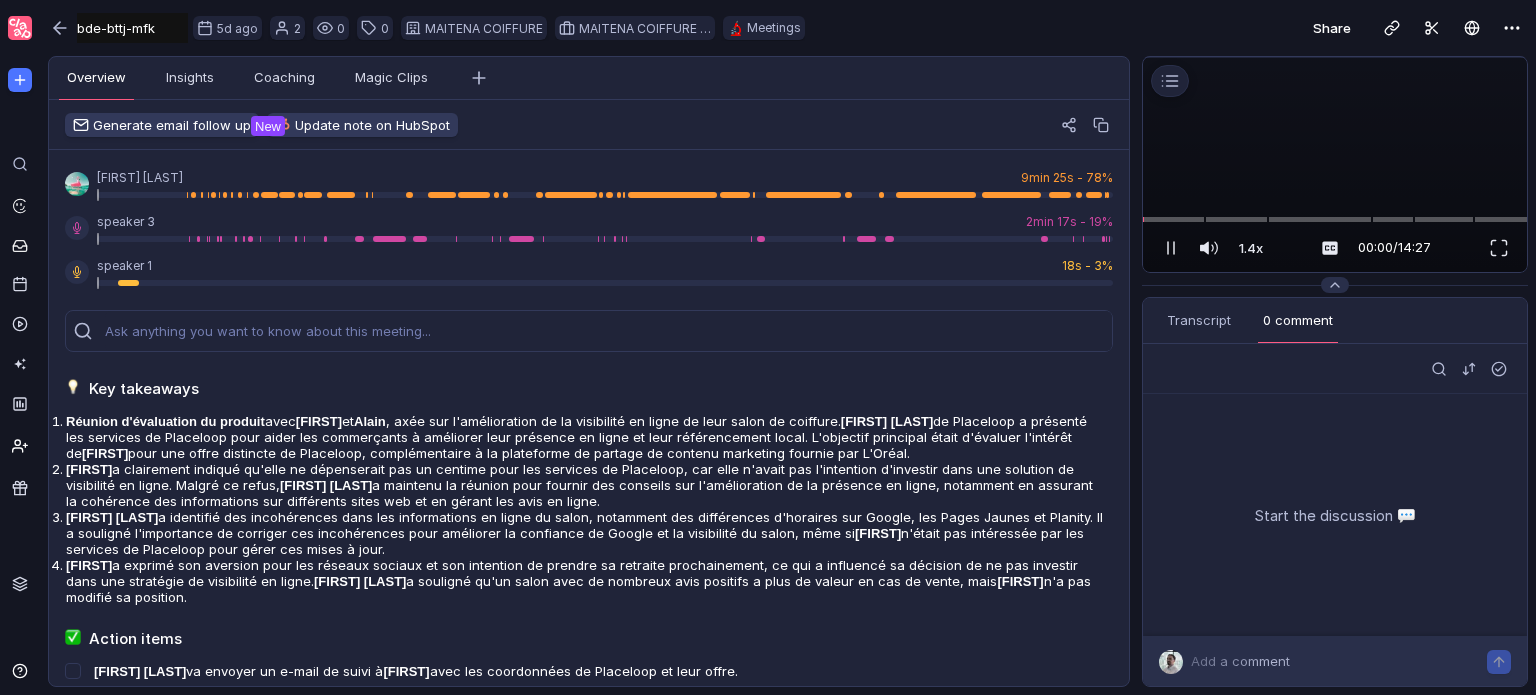 click at bounding box center (1459, 248) 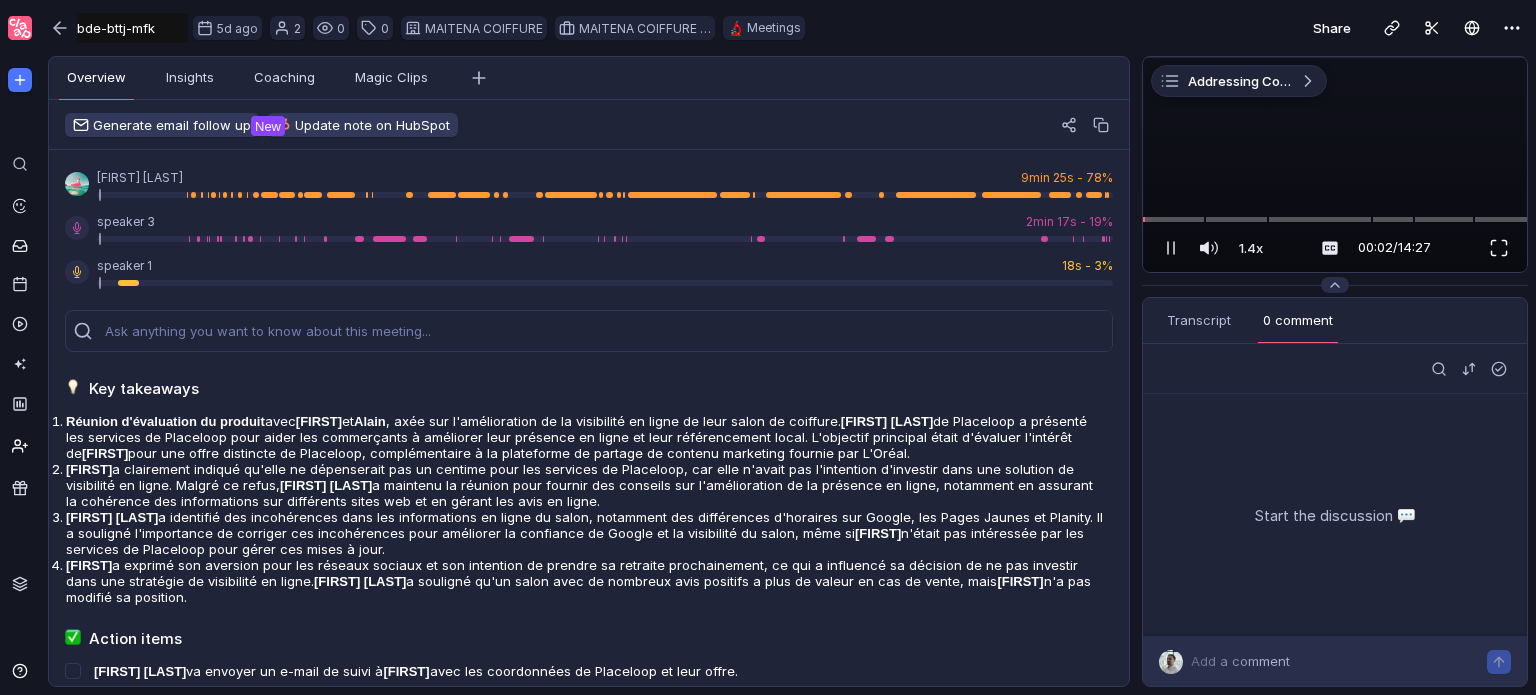 click at bounding box center [1499, 248] 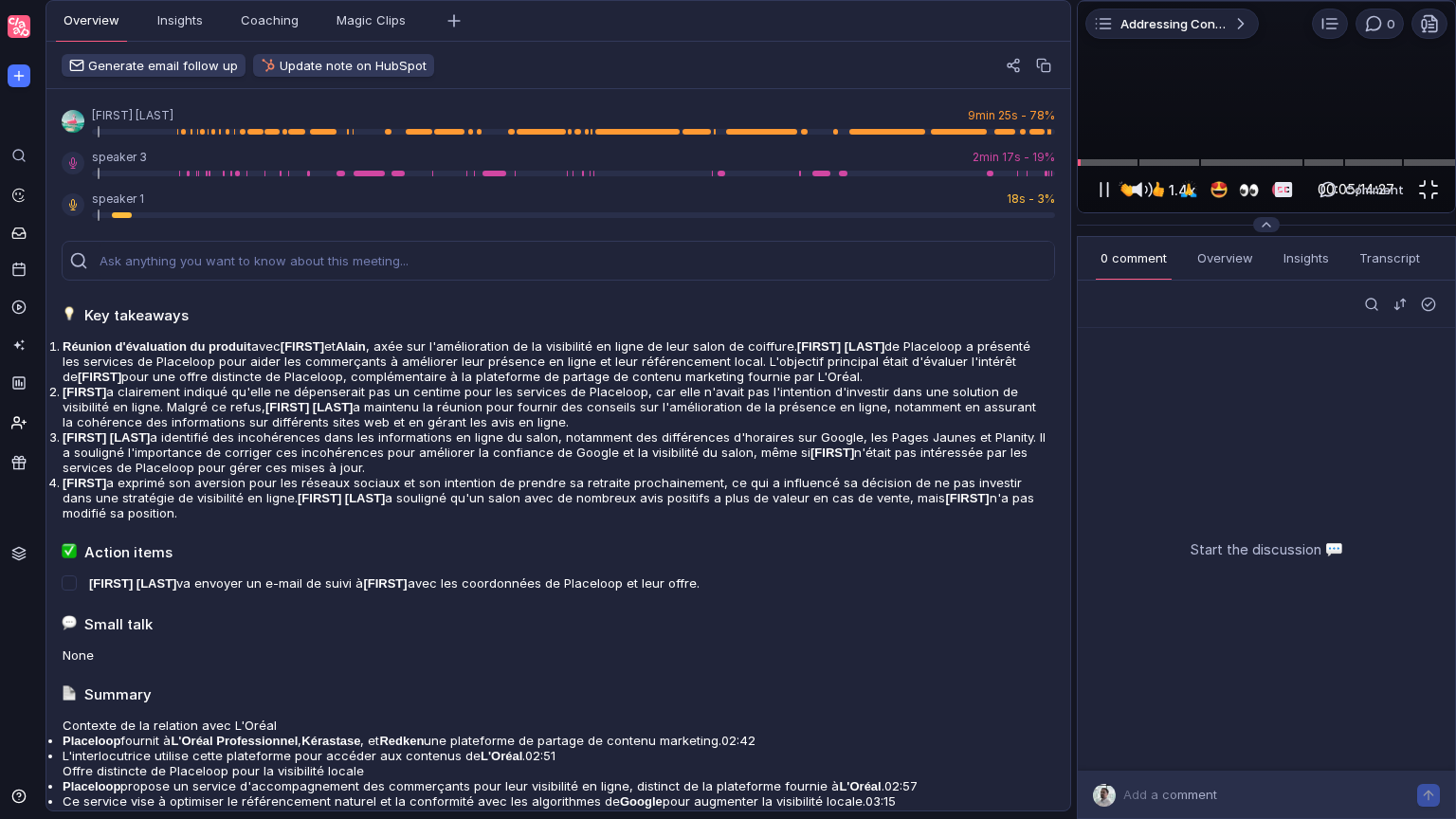 click at bounding box center (1266, 162) 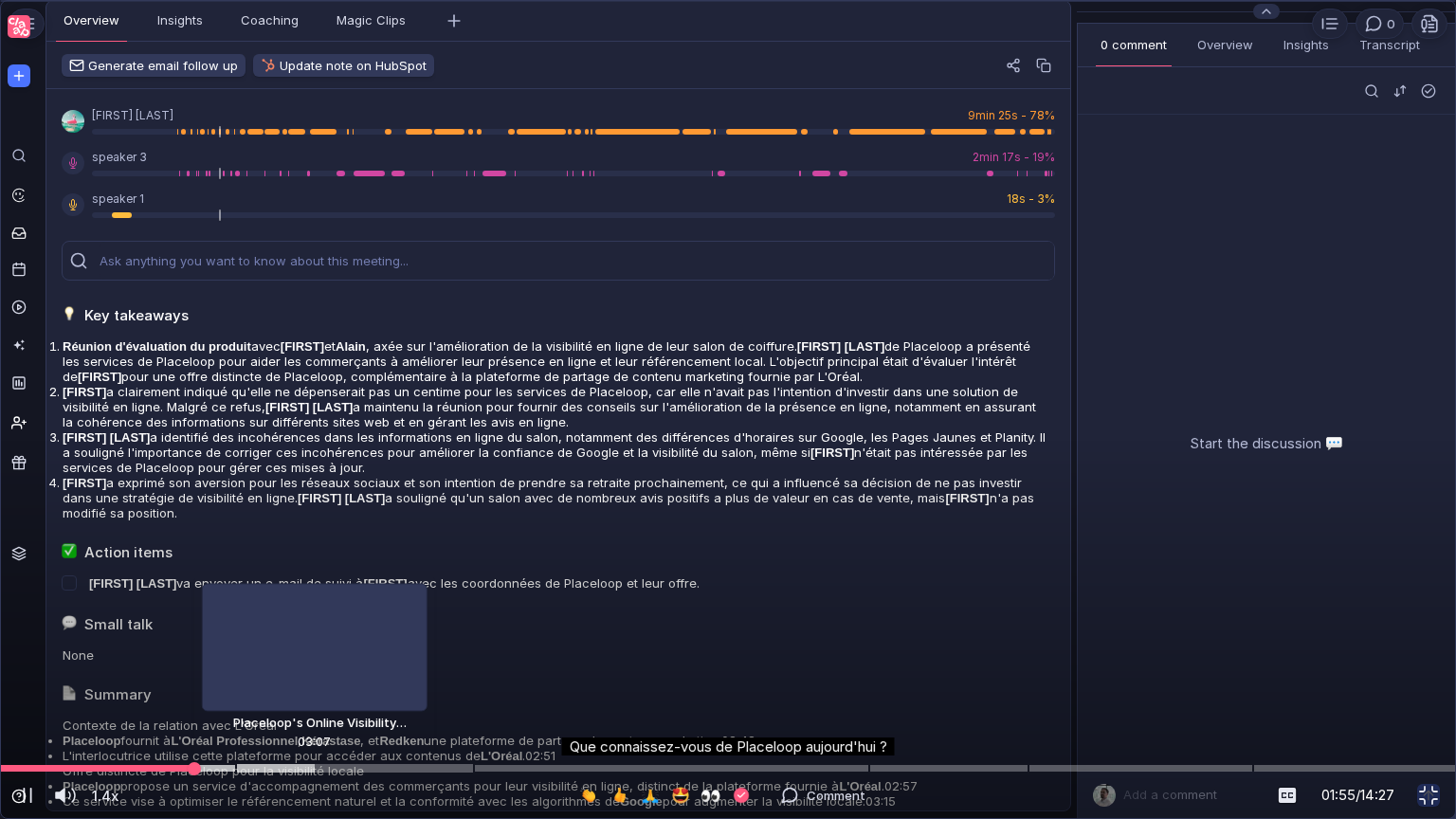 click at bounding box center (728, 768) 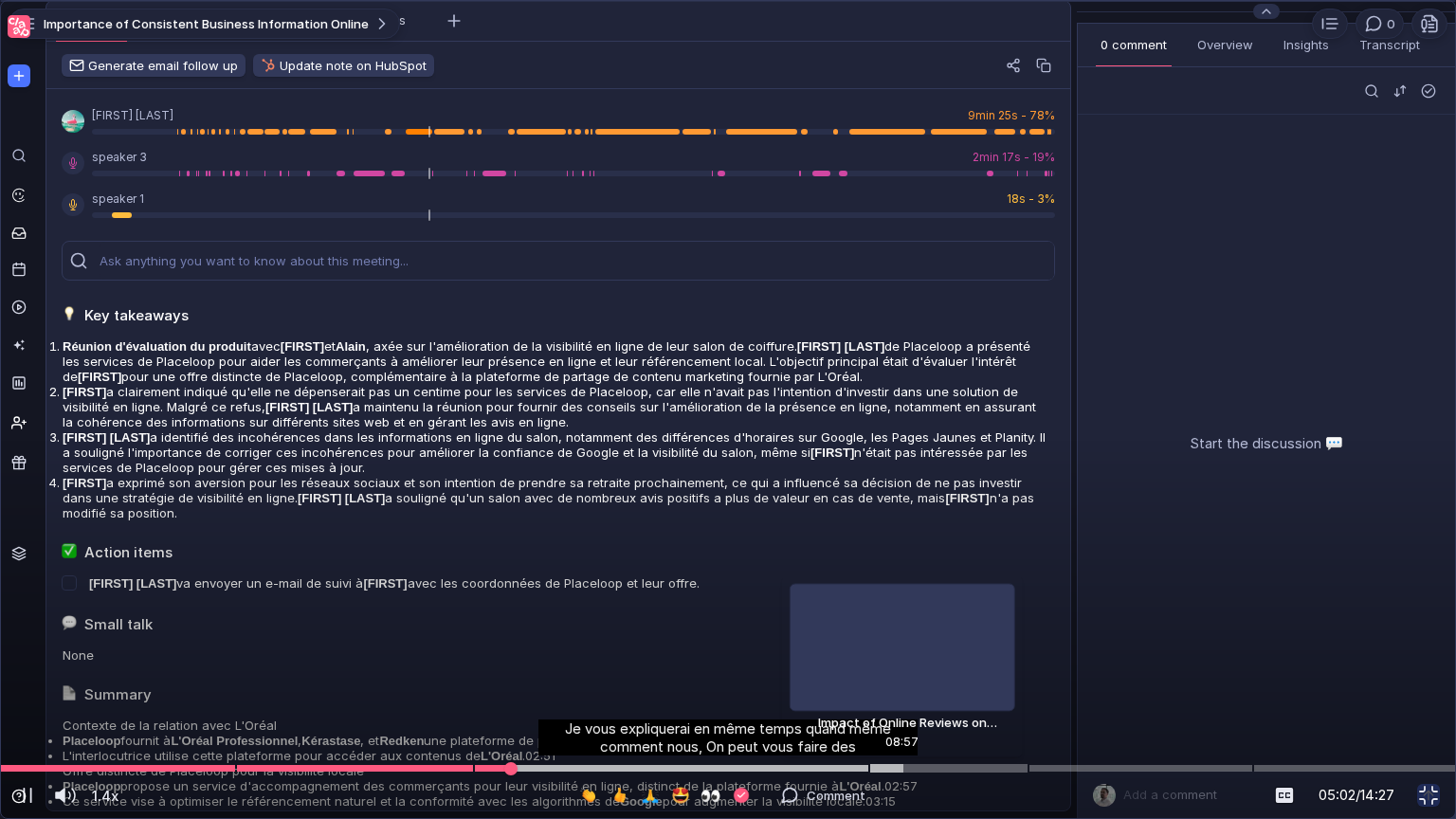 click at bounding box center (728, 768) 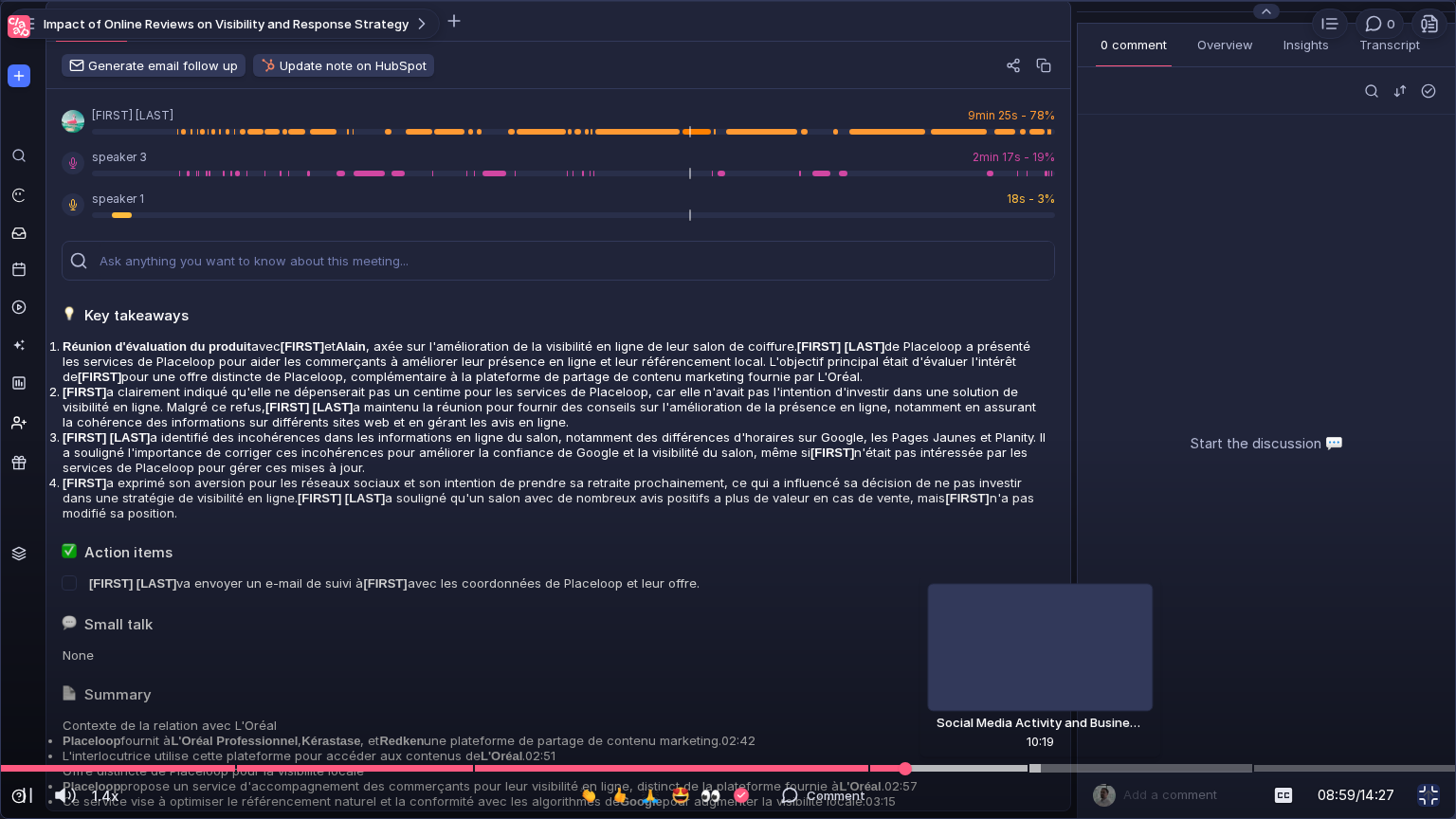 click at bounding box center [728, 768] 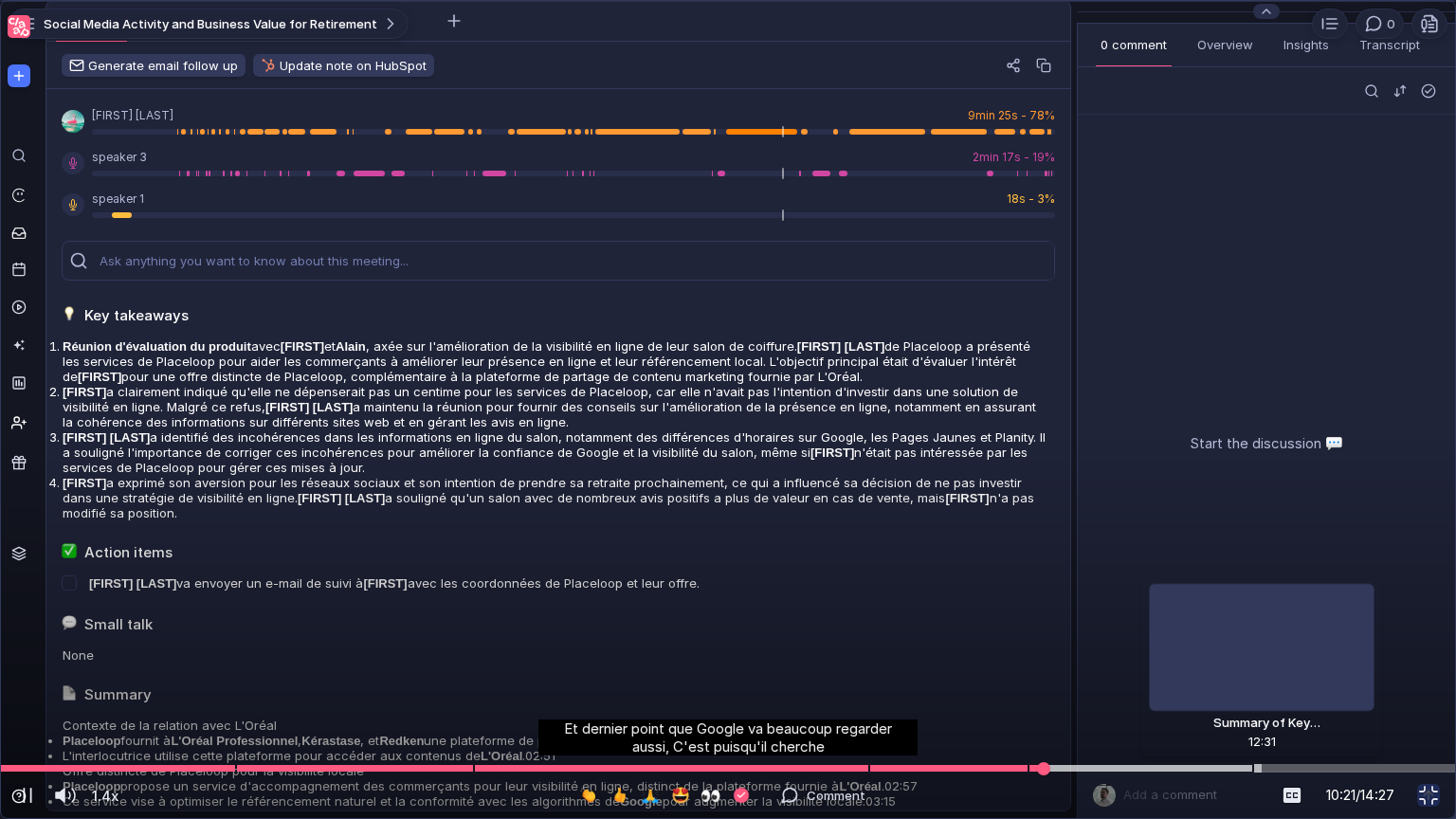click at bounding box center (728, 768) 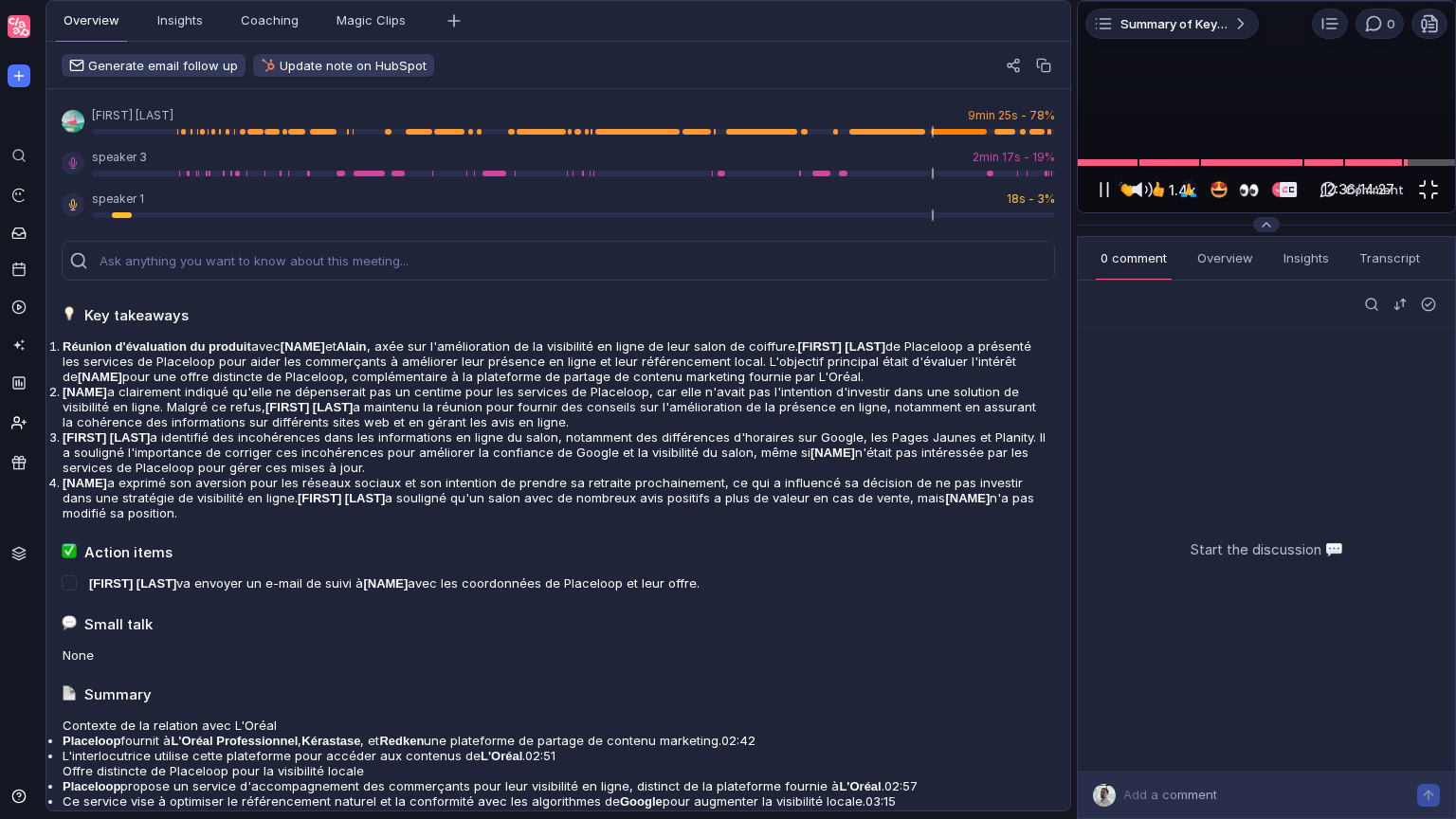 scroll, scrollTop: 0, scrollLeft: 0, axis: both 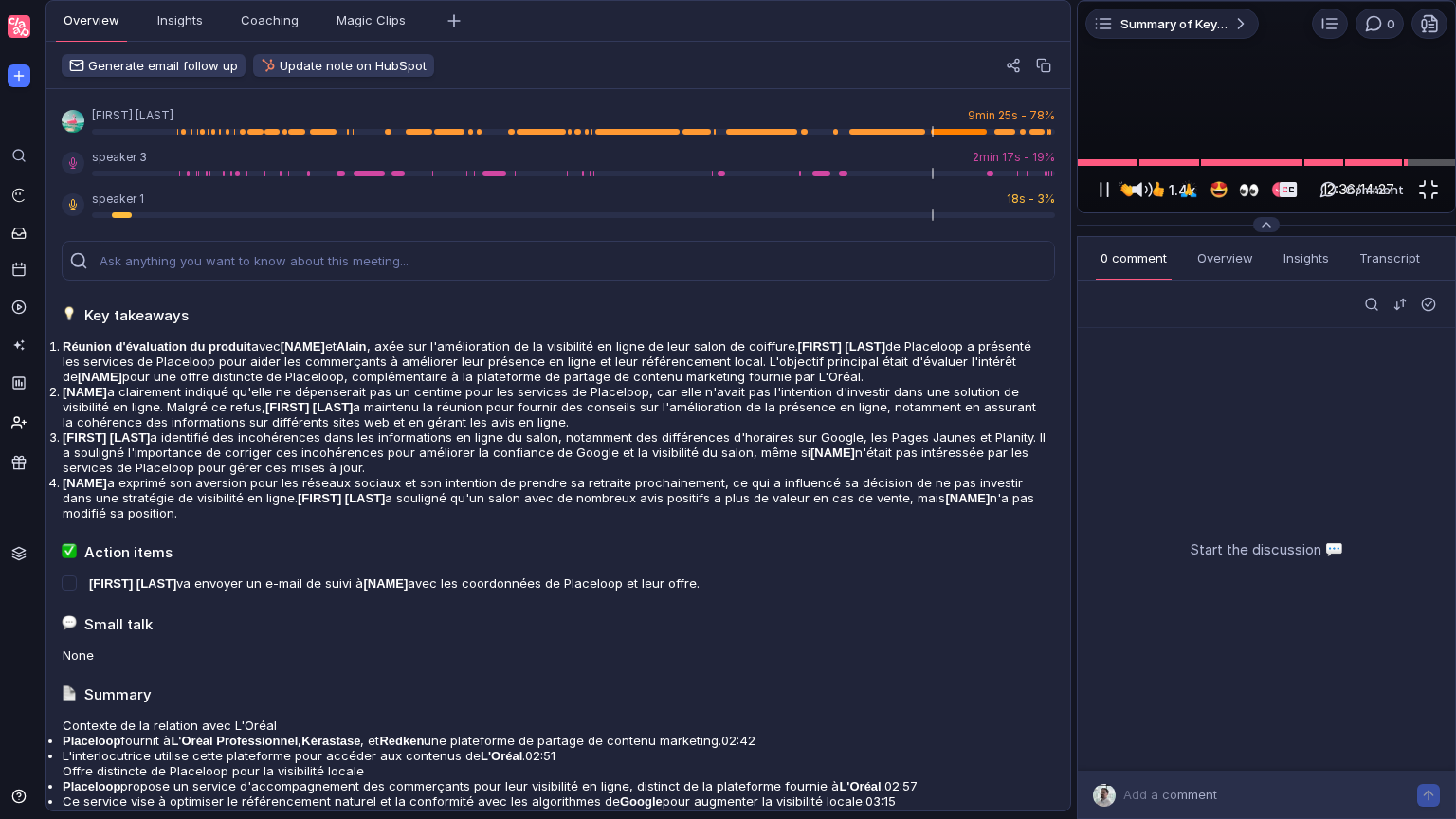 click at bounding box center [1266, 162] 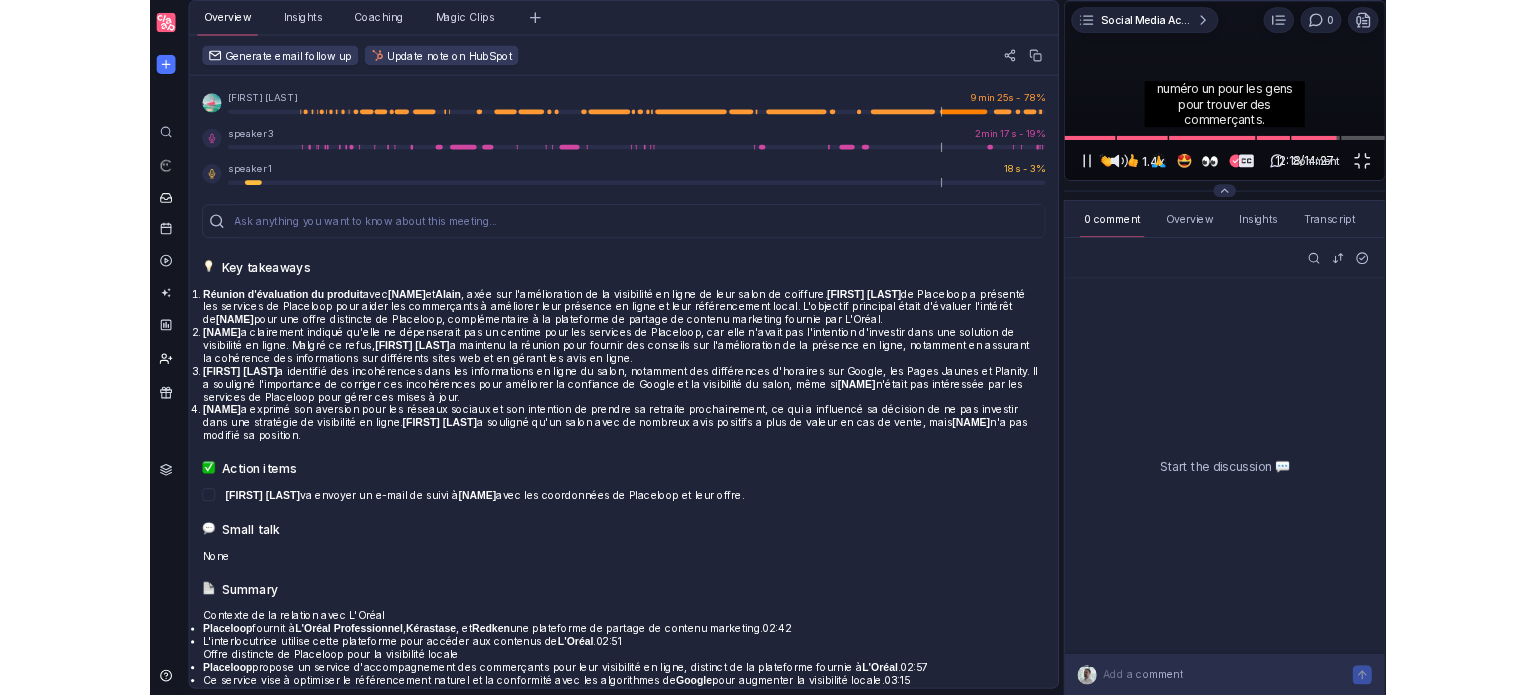 scroll, scrollTop: 0, scrollLeft: 0, axis: both 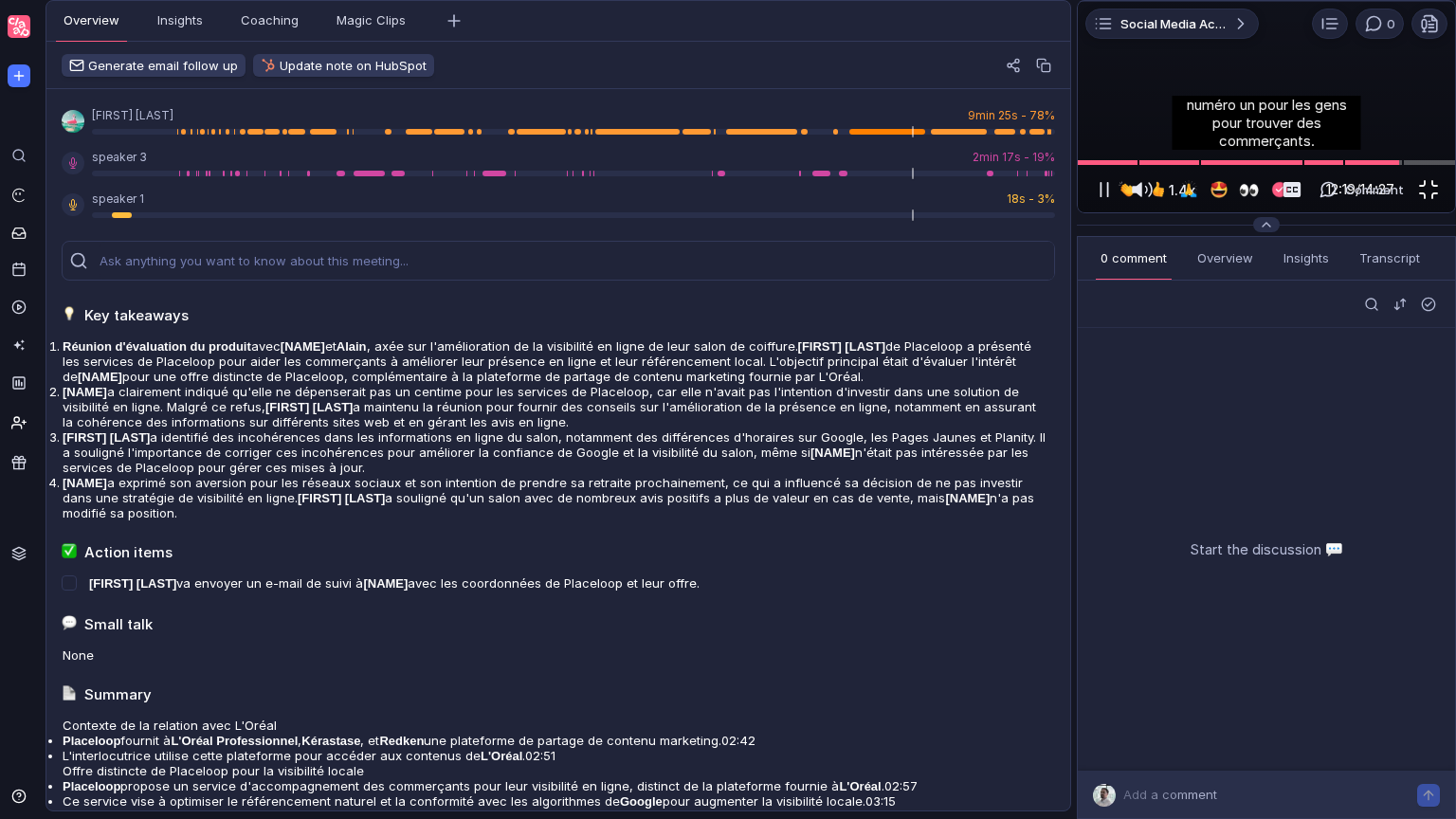 click at bounding box center [1429, 190] 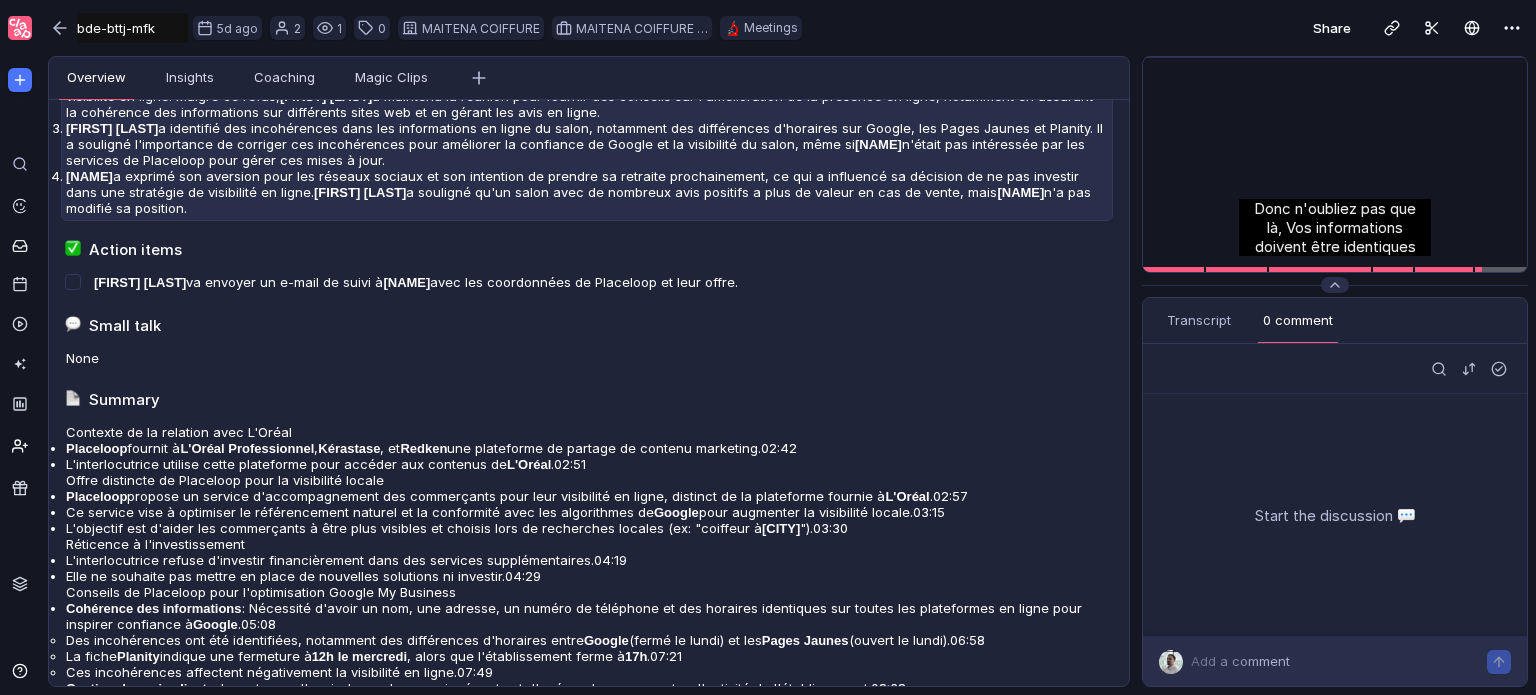 scroll, scrollTop: 0, scrollLeft: 0, axis: both 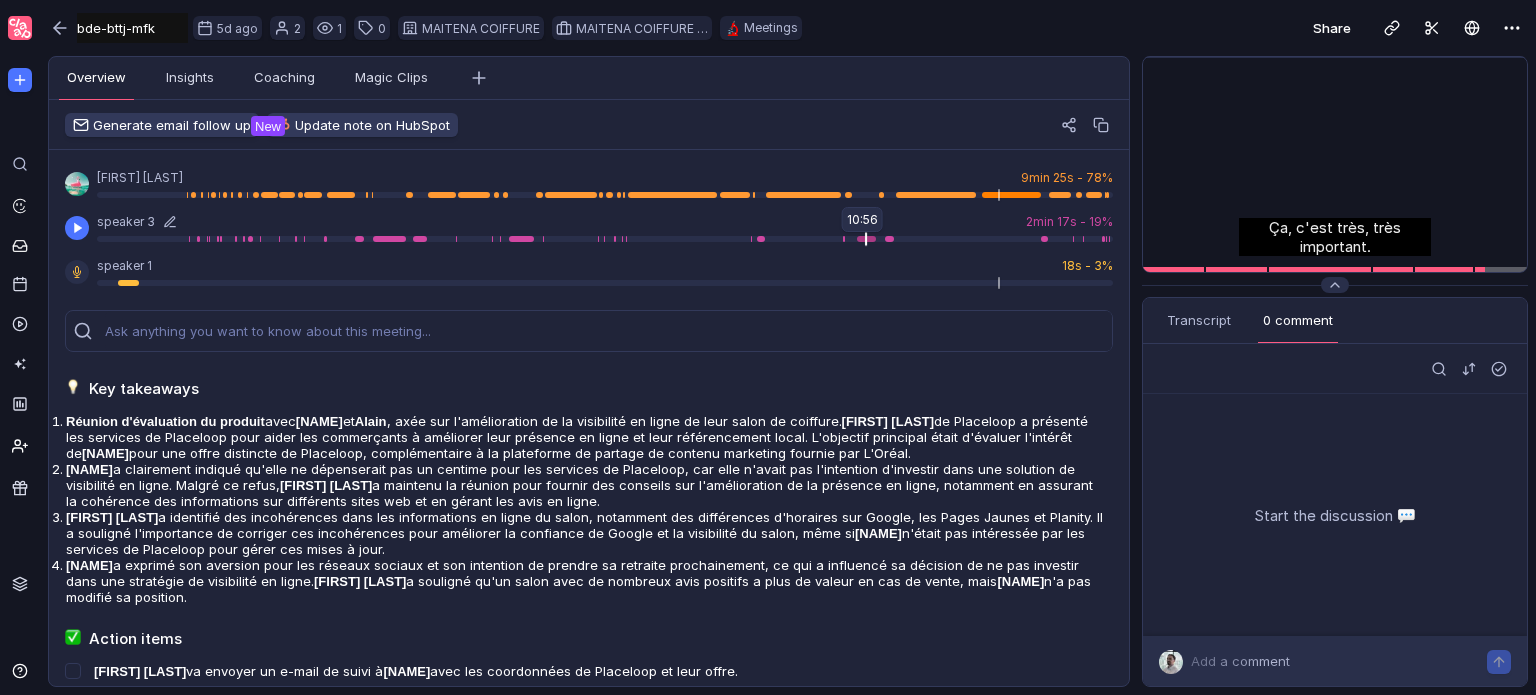 click at bounding box center [605, 239] 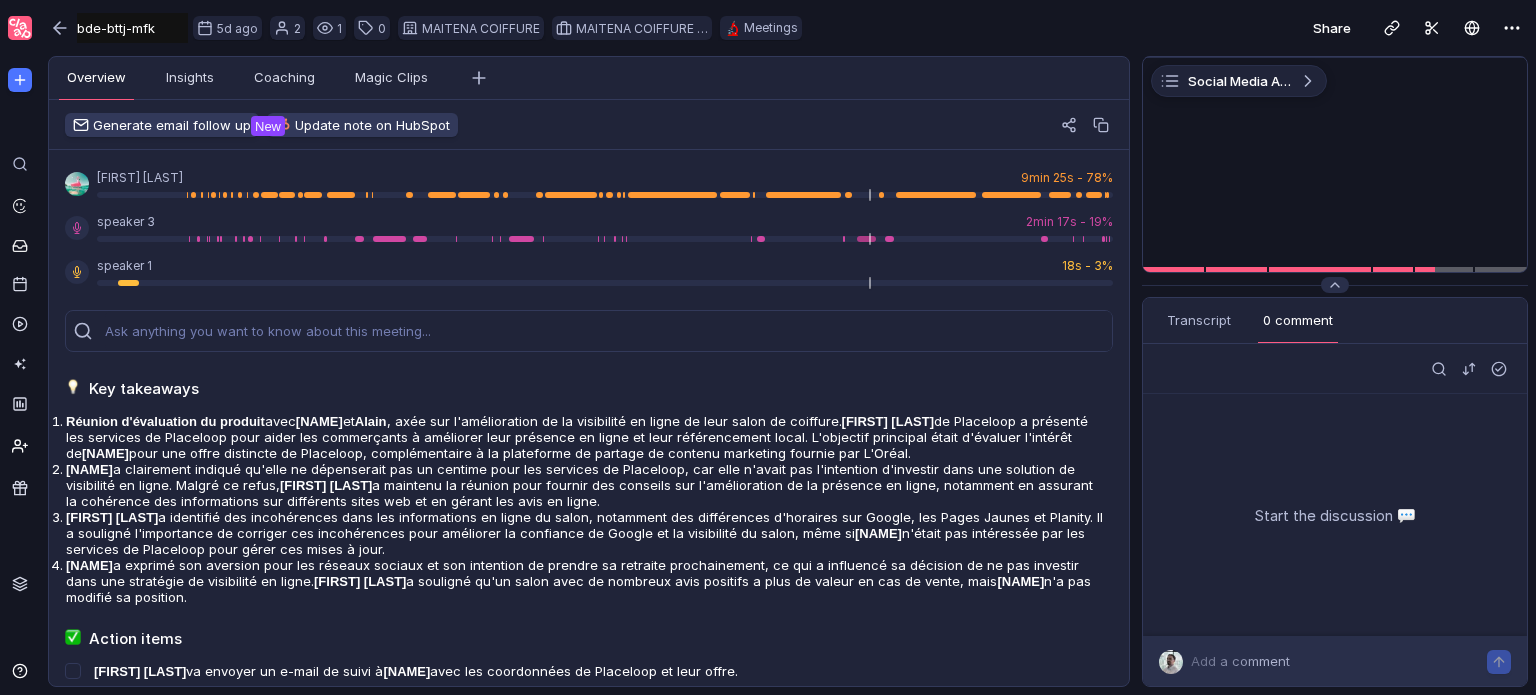 click on "François Soulard 9min 25s - 78% speaker 3 2min 17s - 19% speaker 1 18s - 3%" at bounding box center [589, 228] 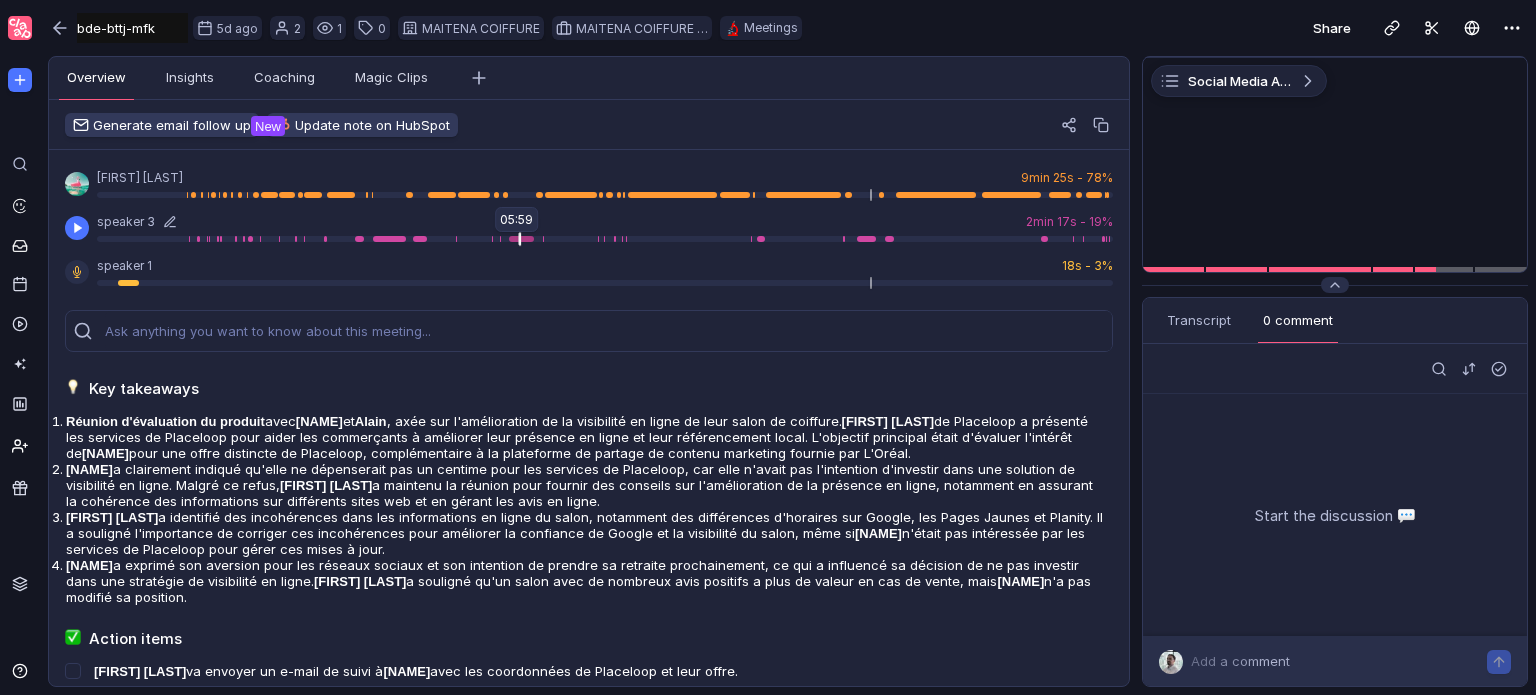 click at bounding box center [605, 195] 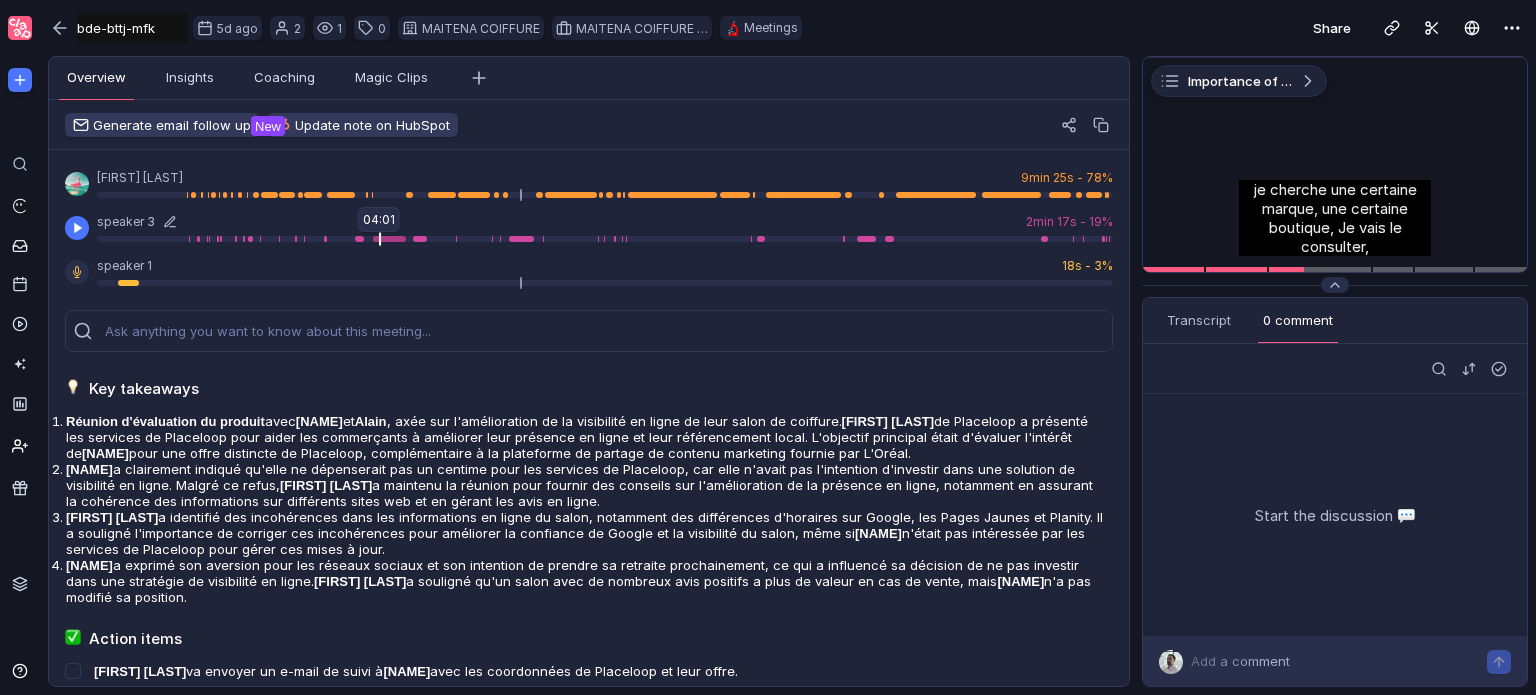 click at bounding box center (605, 239) 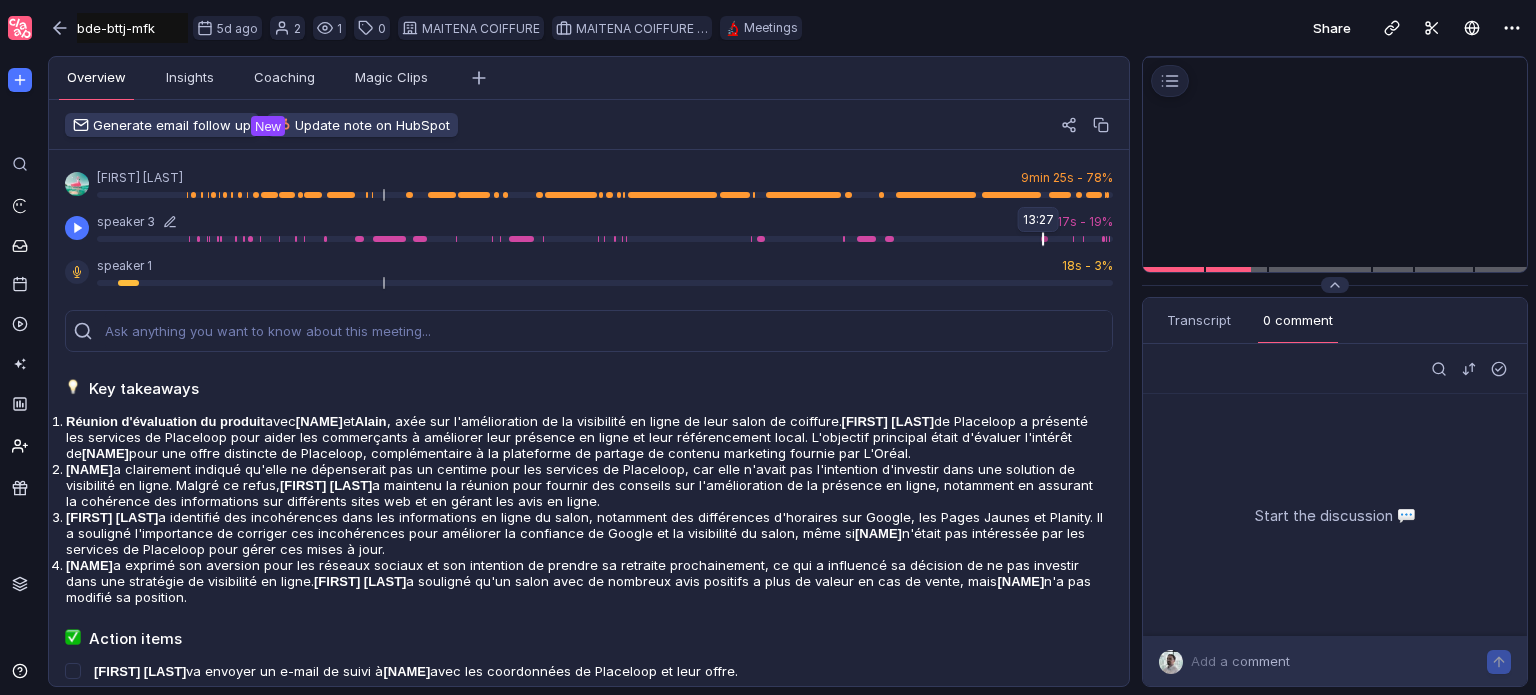 click at bounding box center [605, 239] 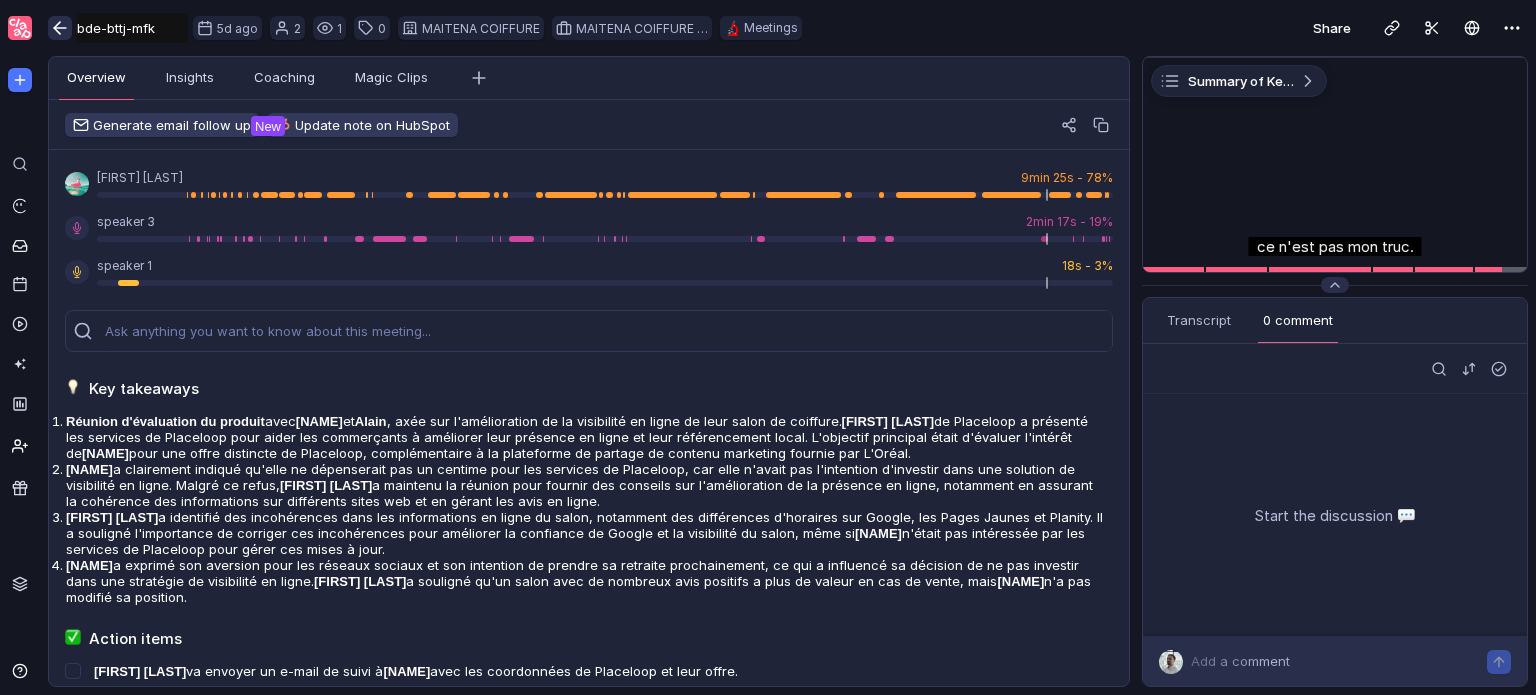 click at bounding box center [60, 28] 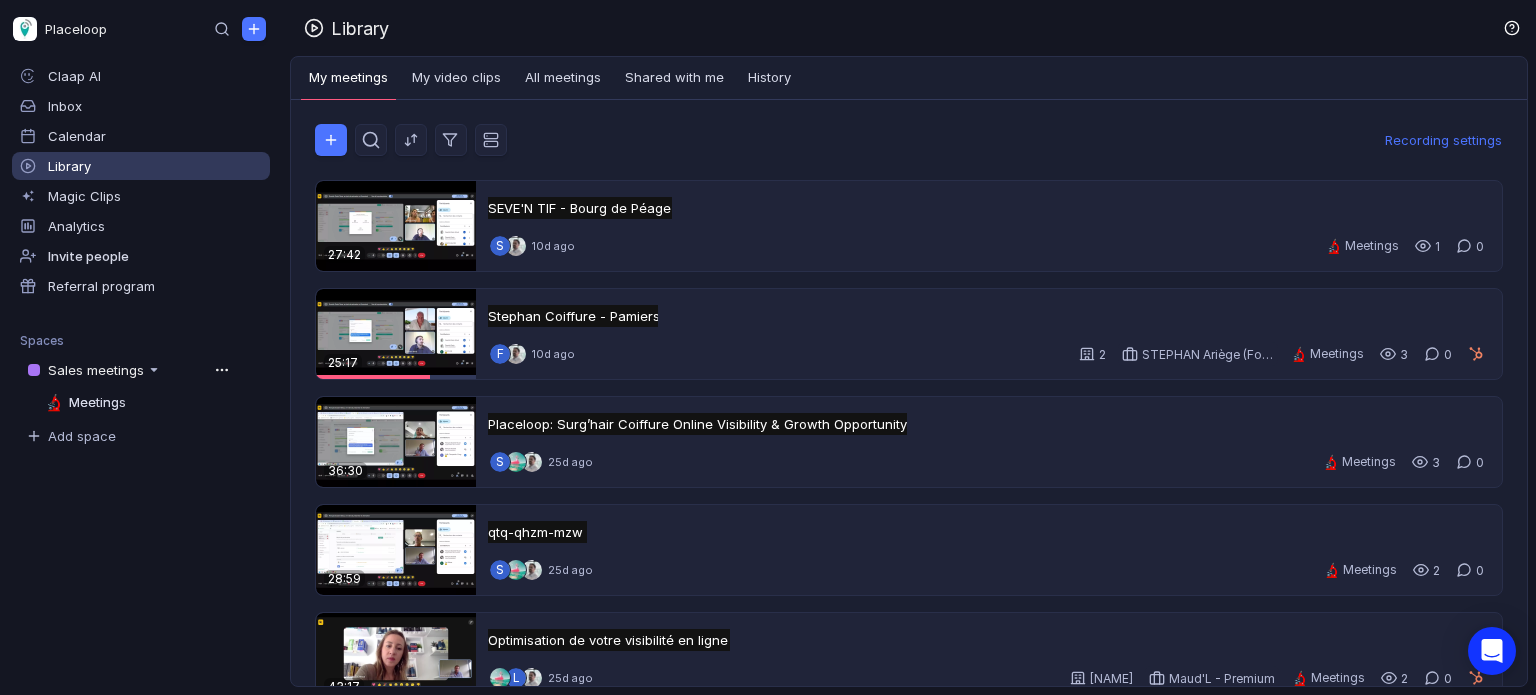 click on "Placeloop" at bounding box center [64, 29] 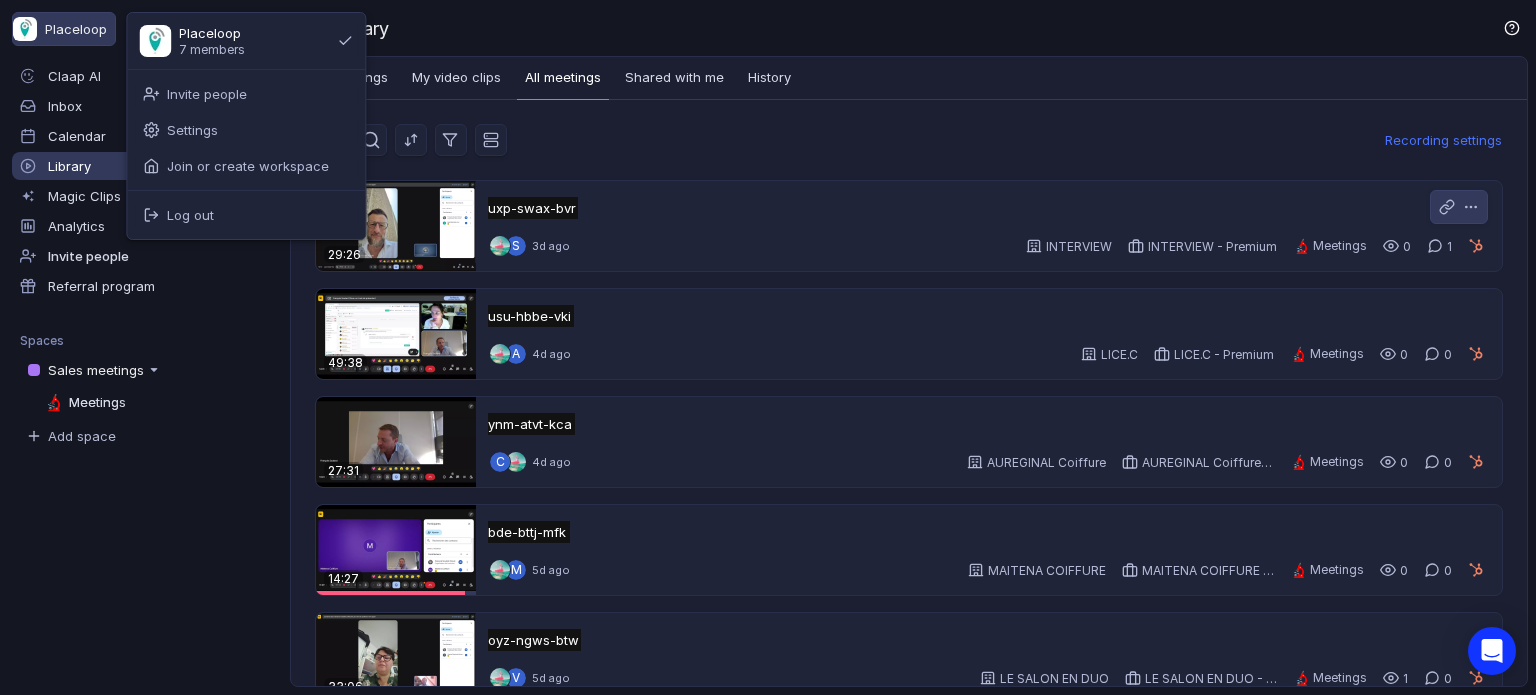 click on "My meetings My video clips All meetings Shared with me History" at bounding box center [909, 78] 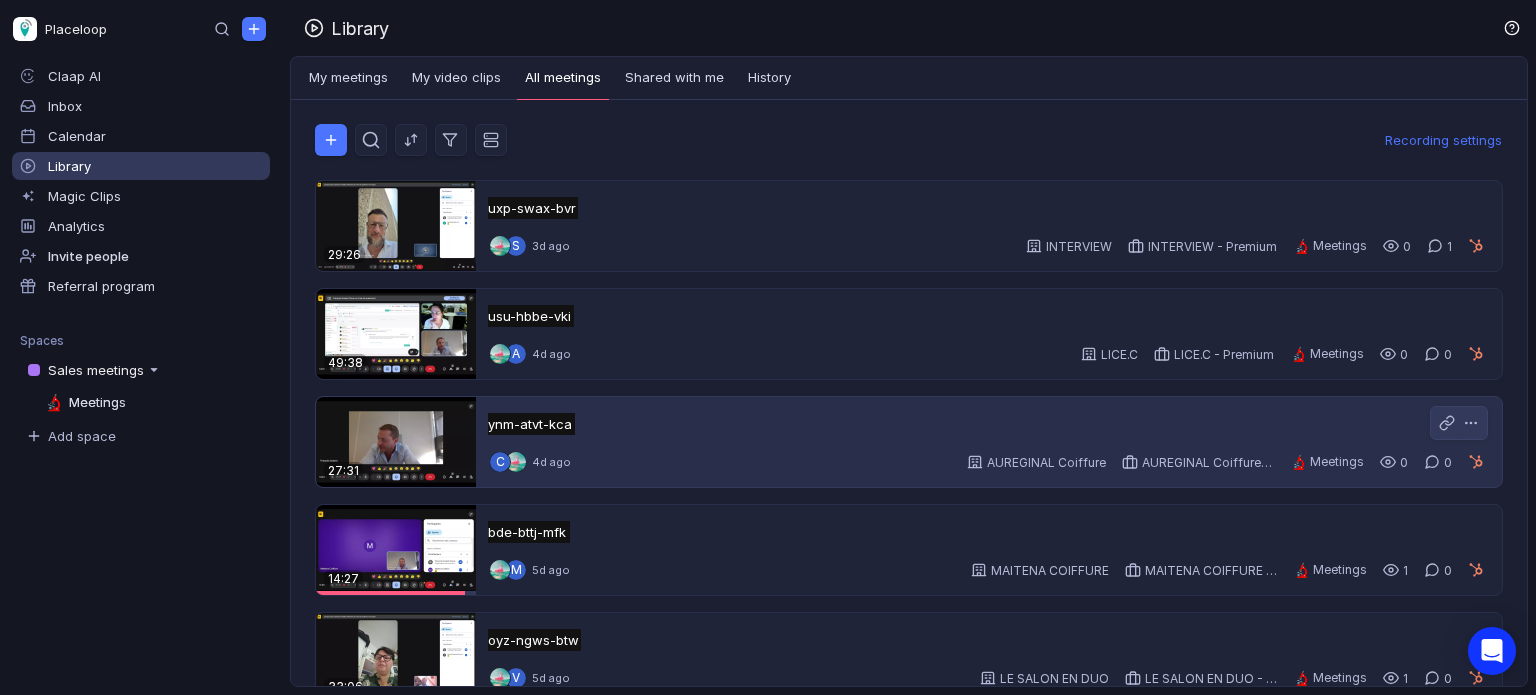 click at bounding box center [396, 442] 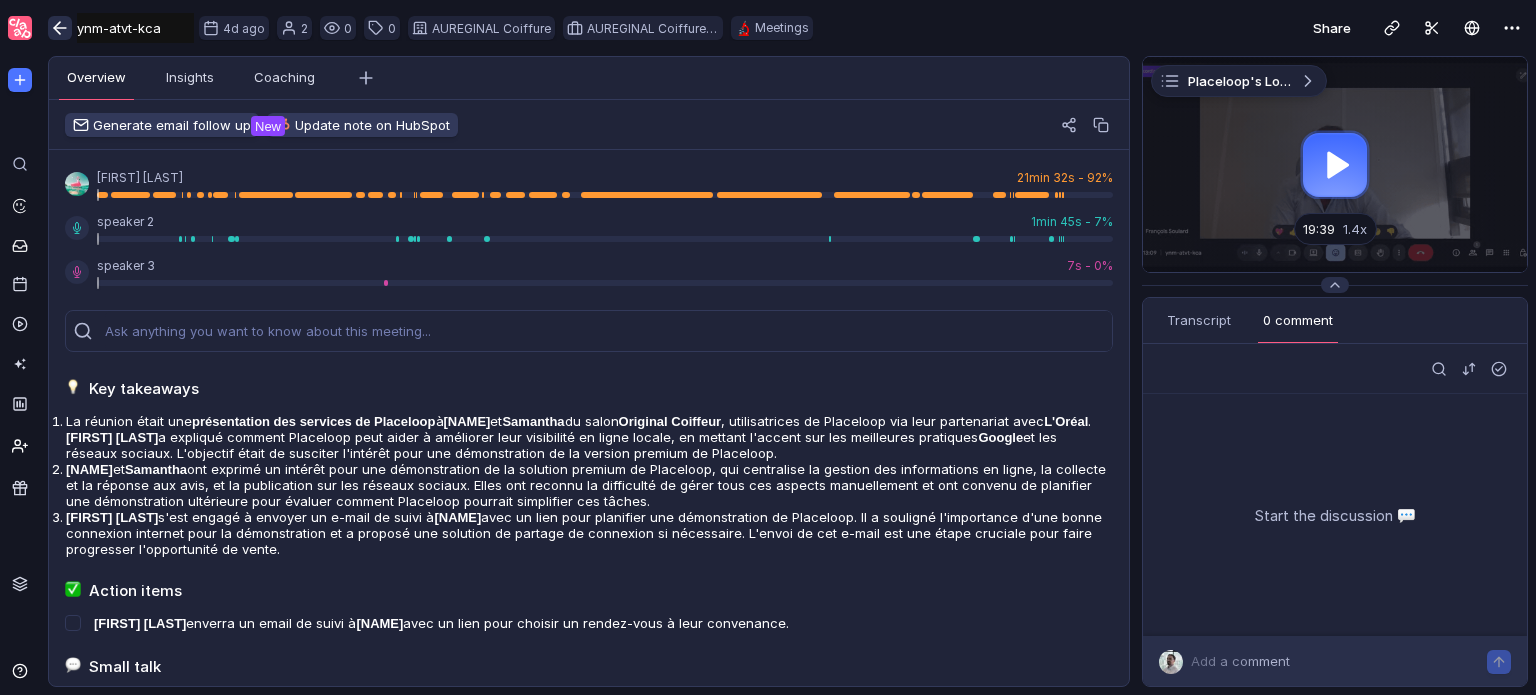 click at bounding box center (60, 28) 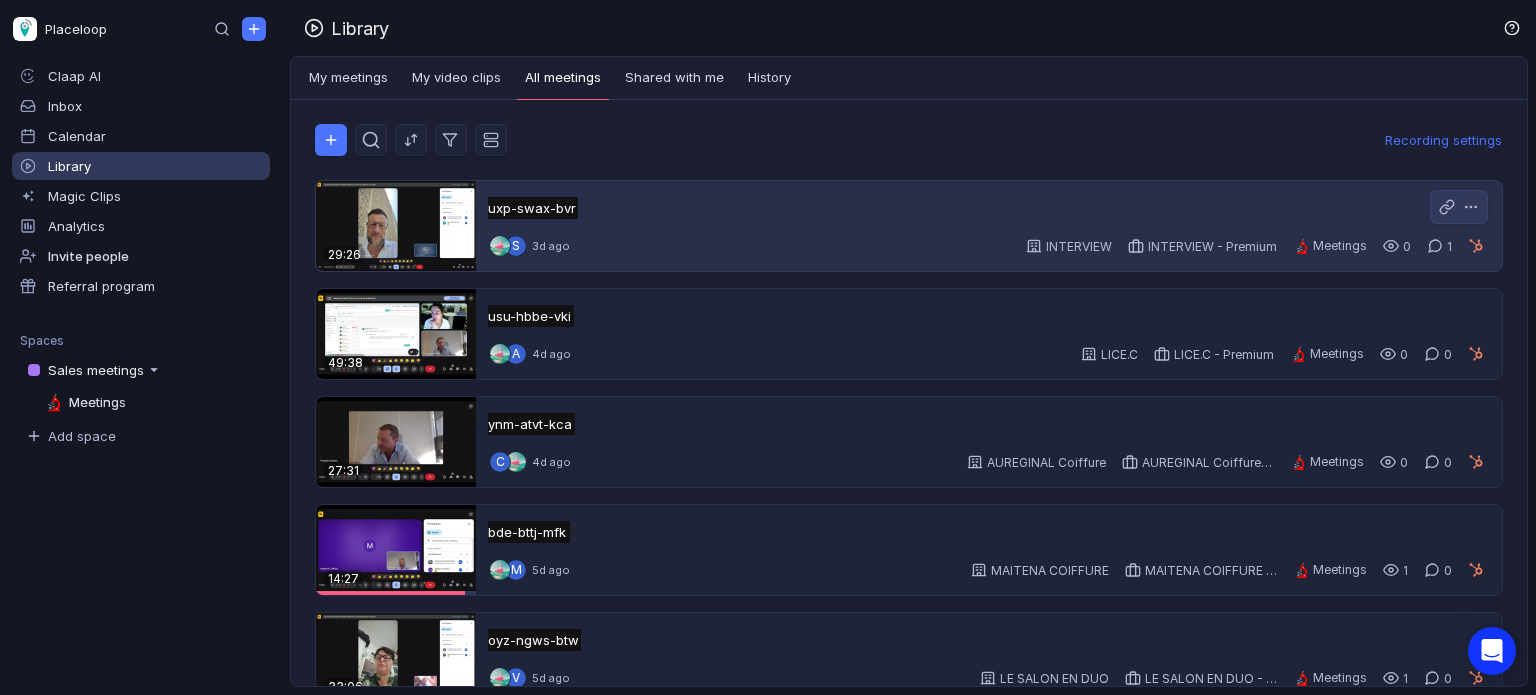 click on "uxp-swax-bvr uxp-swax-bvr Untitled S 3d ago INTERVIEW INTERVIEW - Premium 🔬 Meetings 0 1" at bounding box center (989, 226) 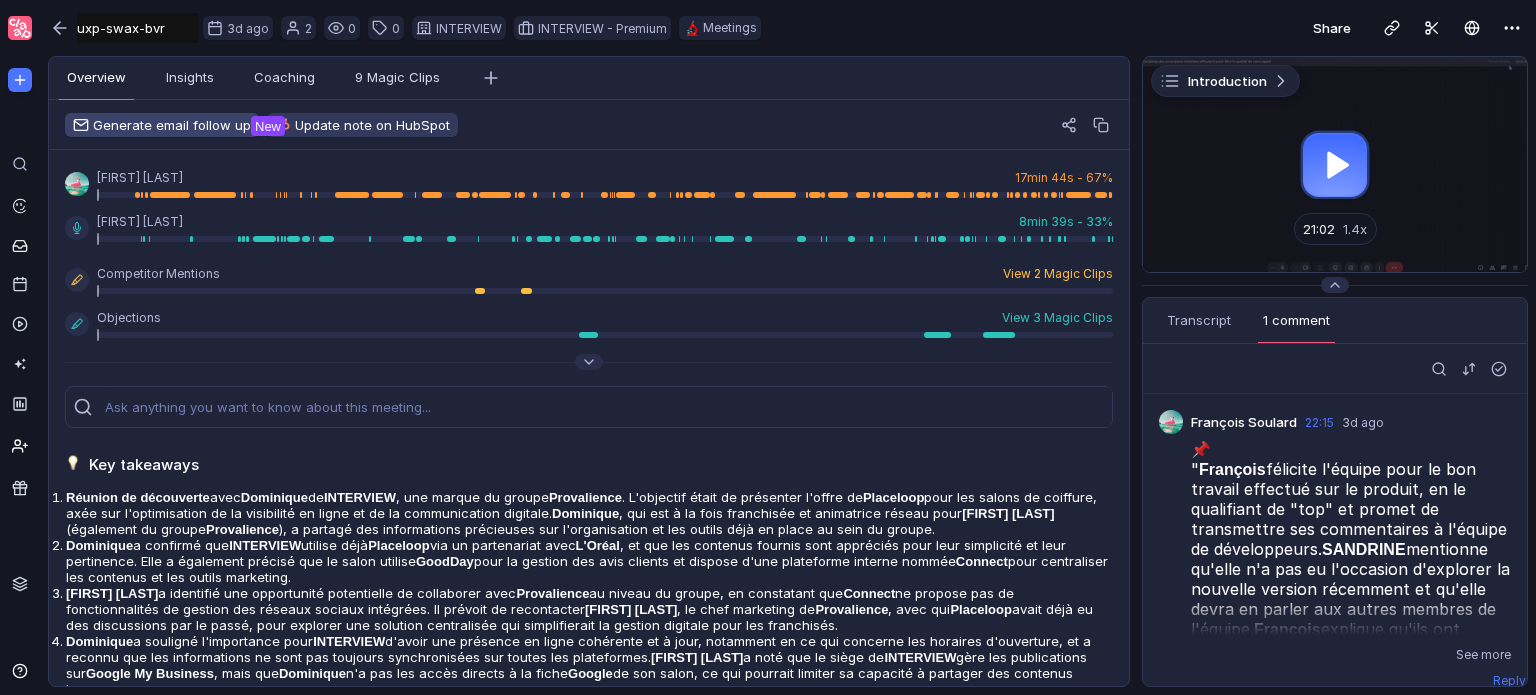 scroll, scrollTop: 0, scrollLeft: 0, axis: both 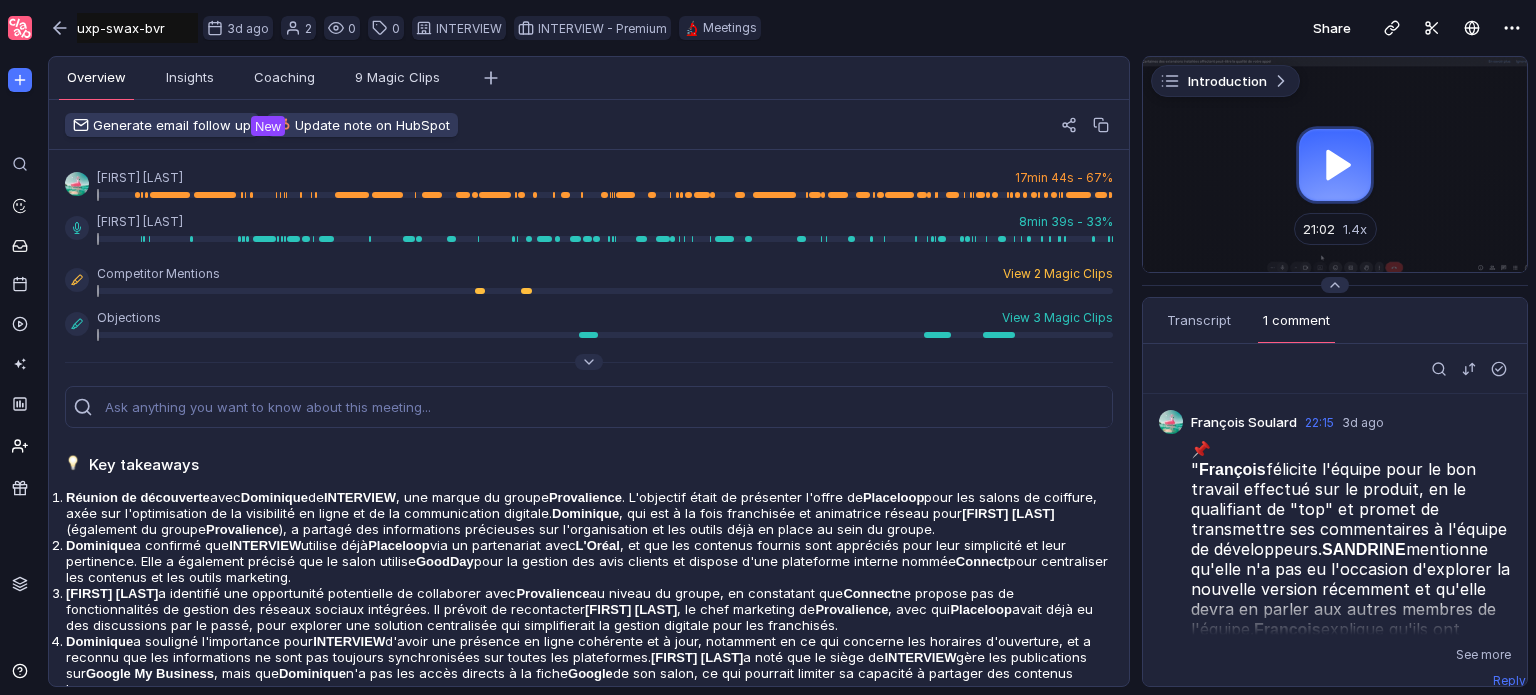 click at bounding box center [1335, 164] 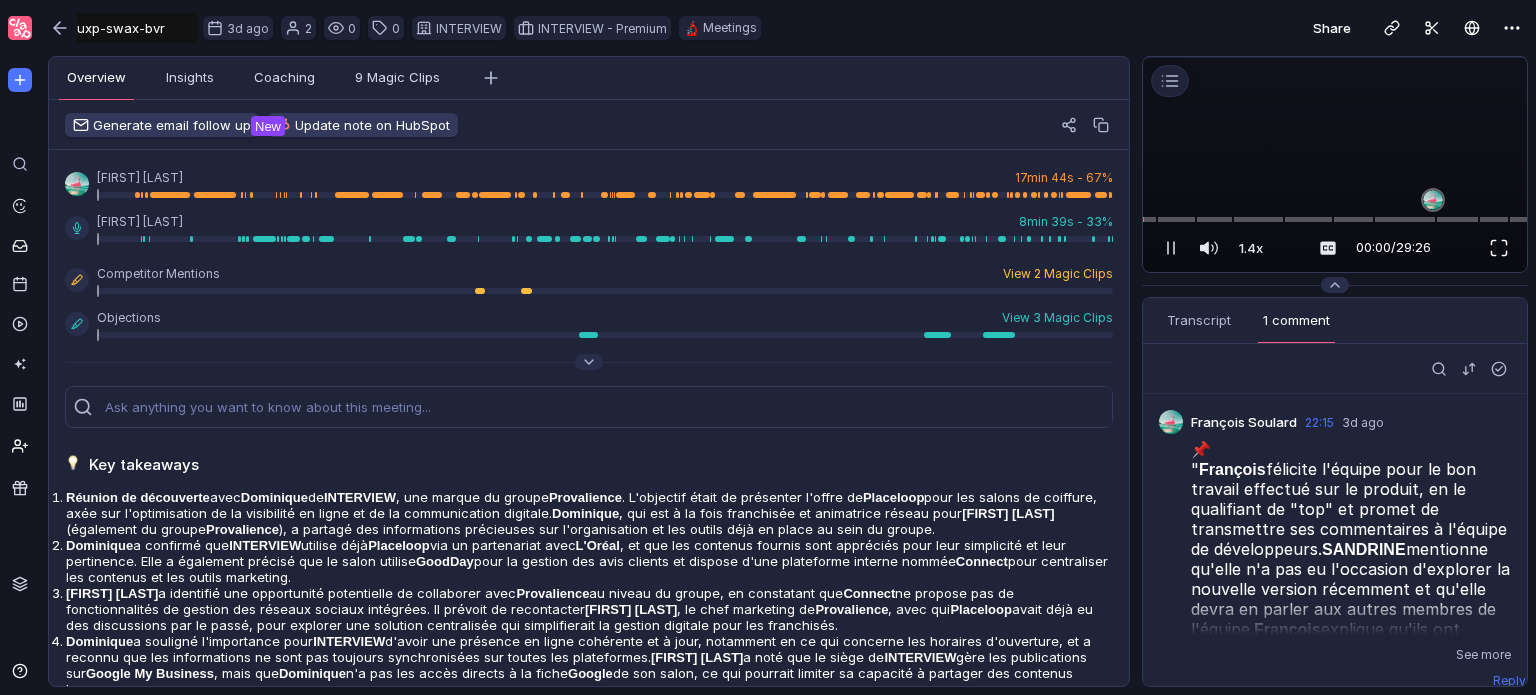 click at bounding box center [1499, 248] 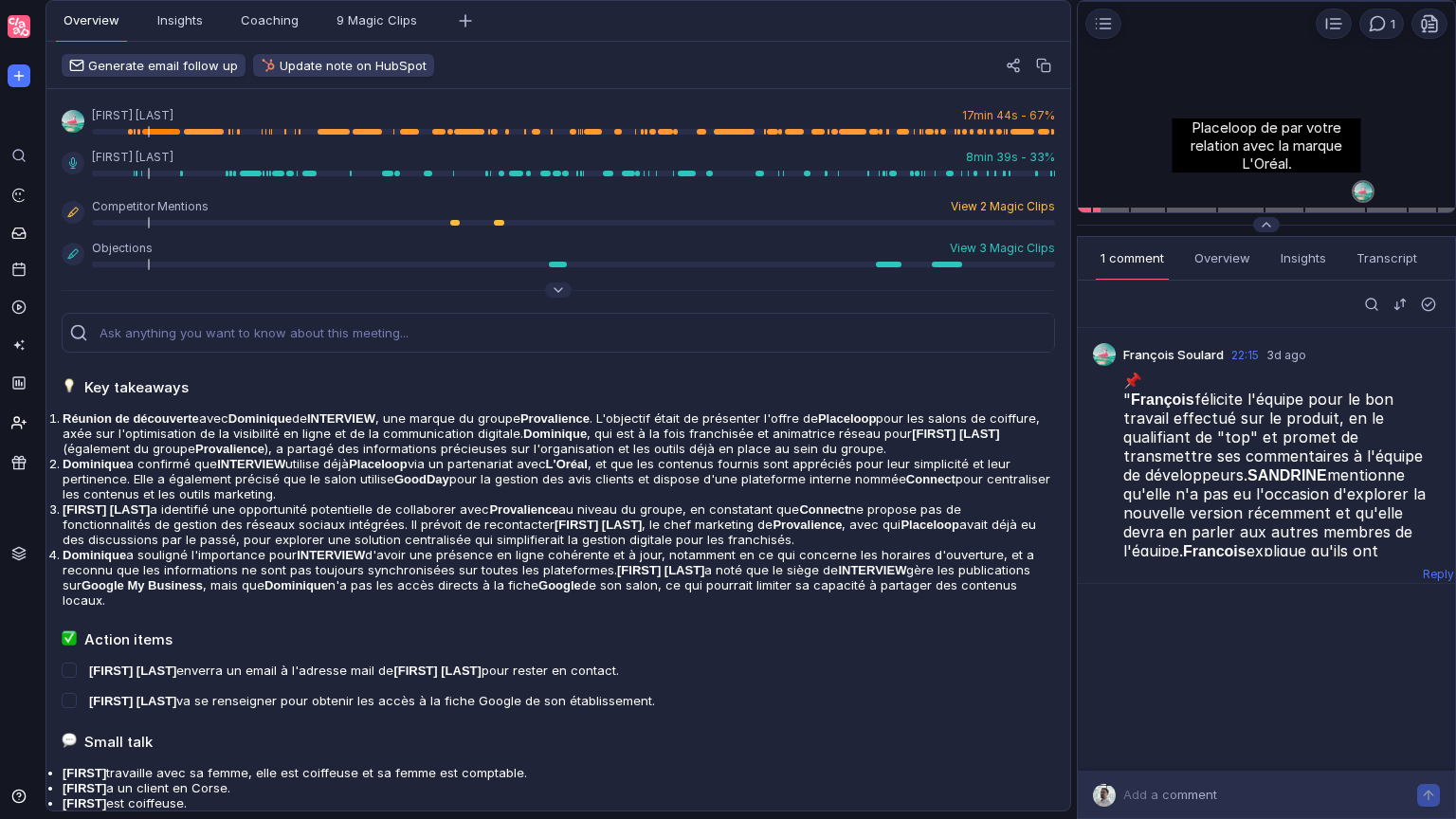 scroll, scrollTop: 0, scrollLeft: 0, axis: both 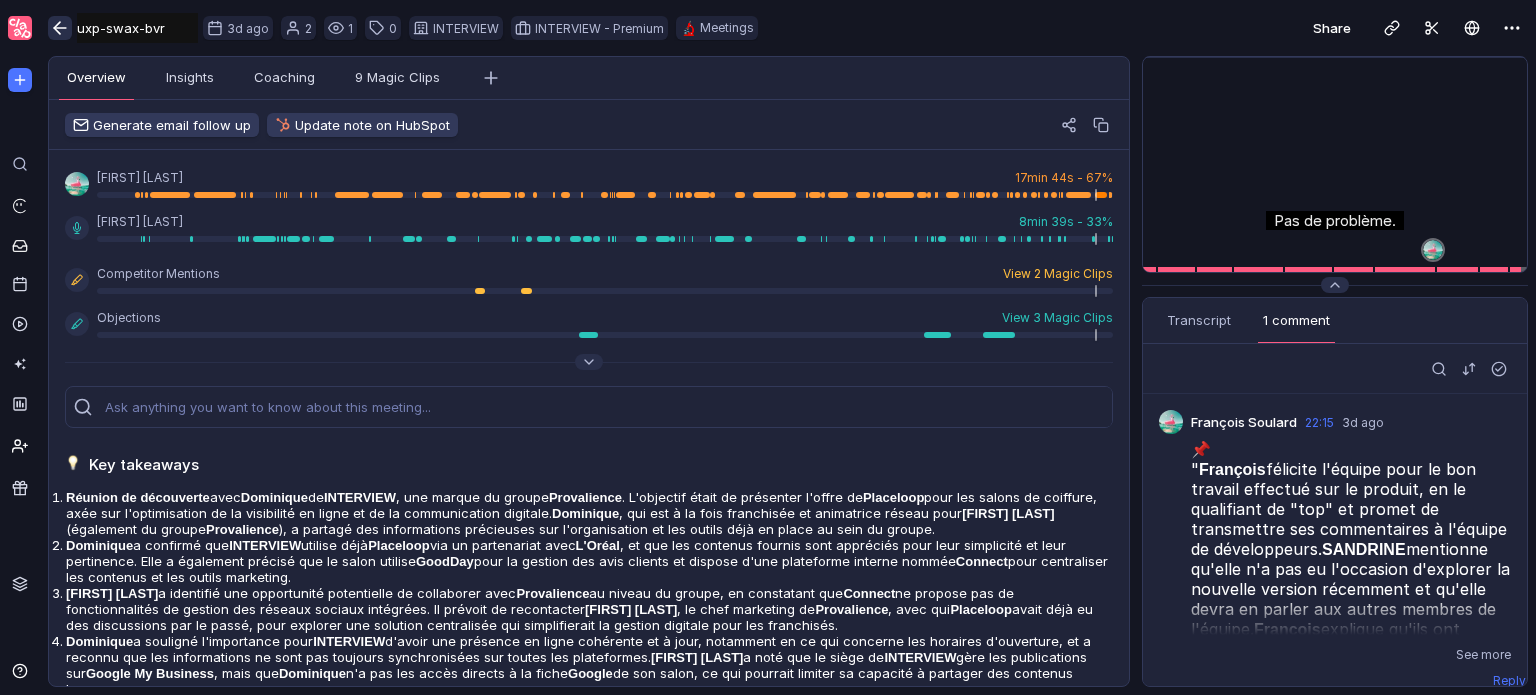click at bounding box center (60, 28) 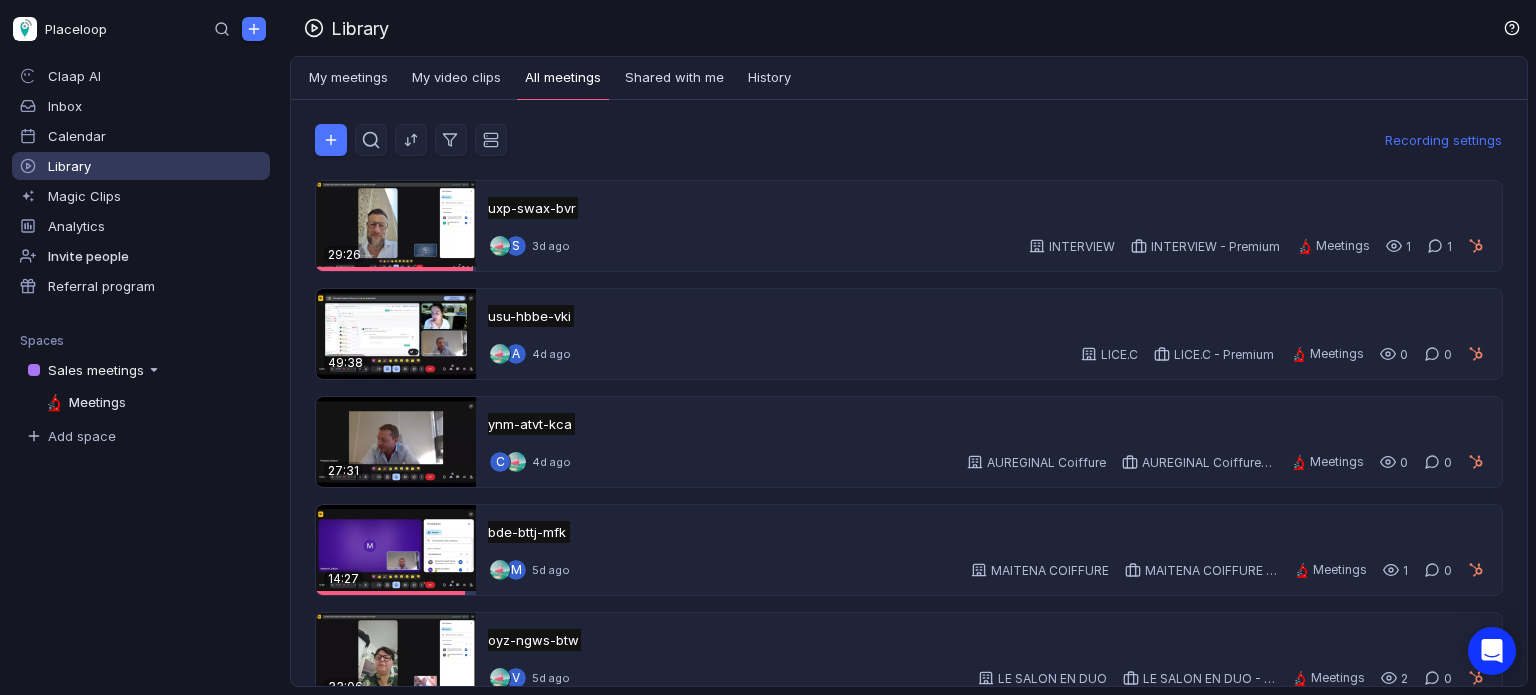 scroll, scrollTop: 0, scrollLeft: 0, axis: both 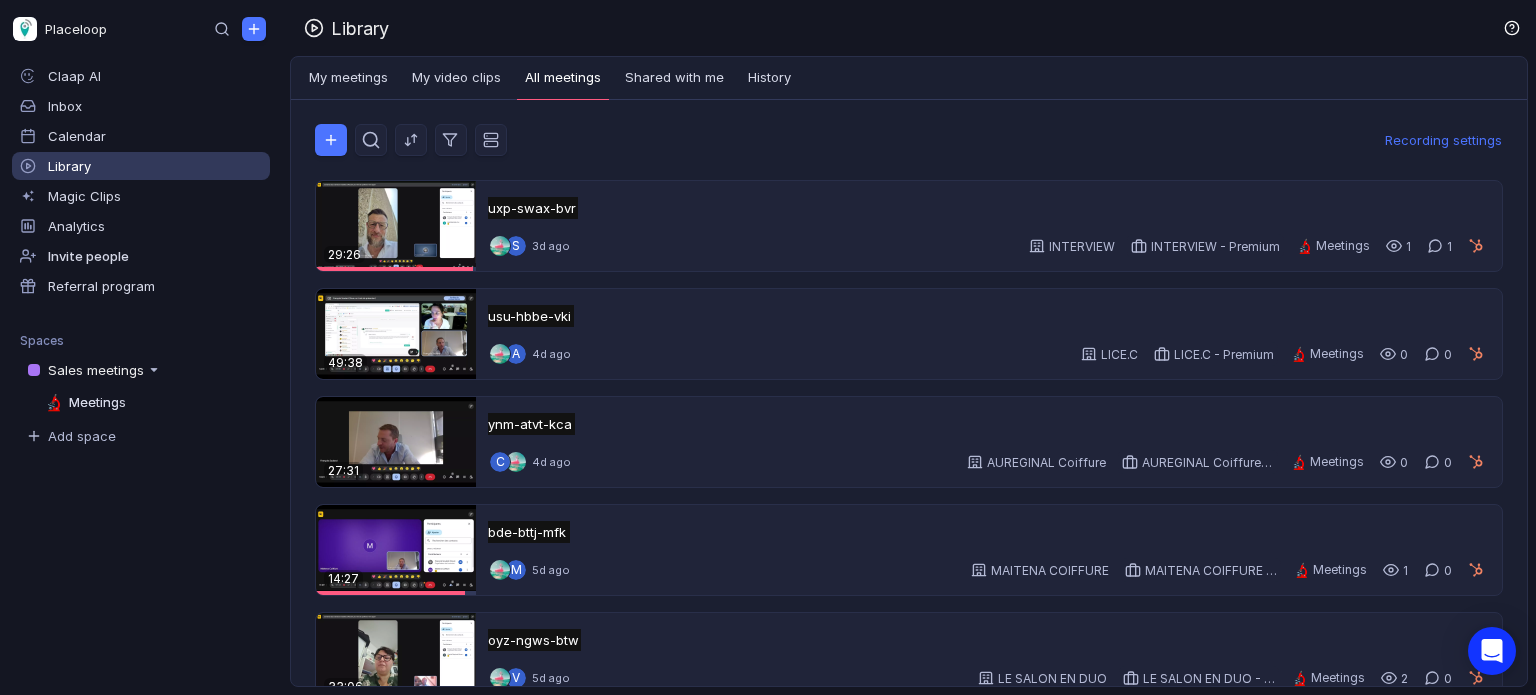 click on "My video clips" at bounding box center (456, 78) 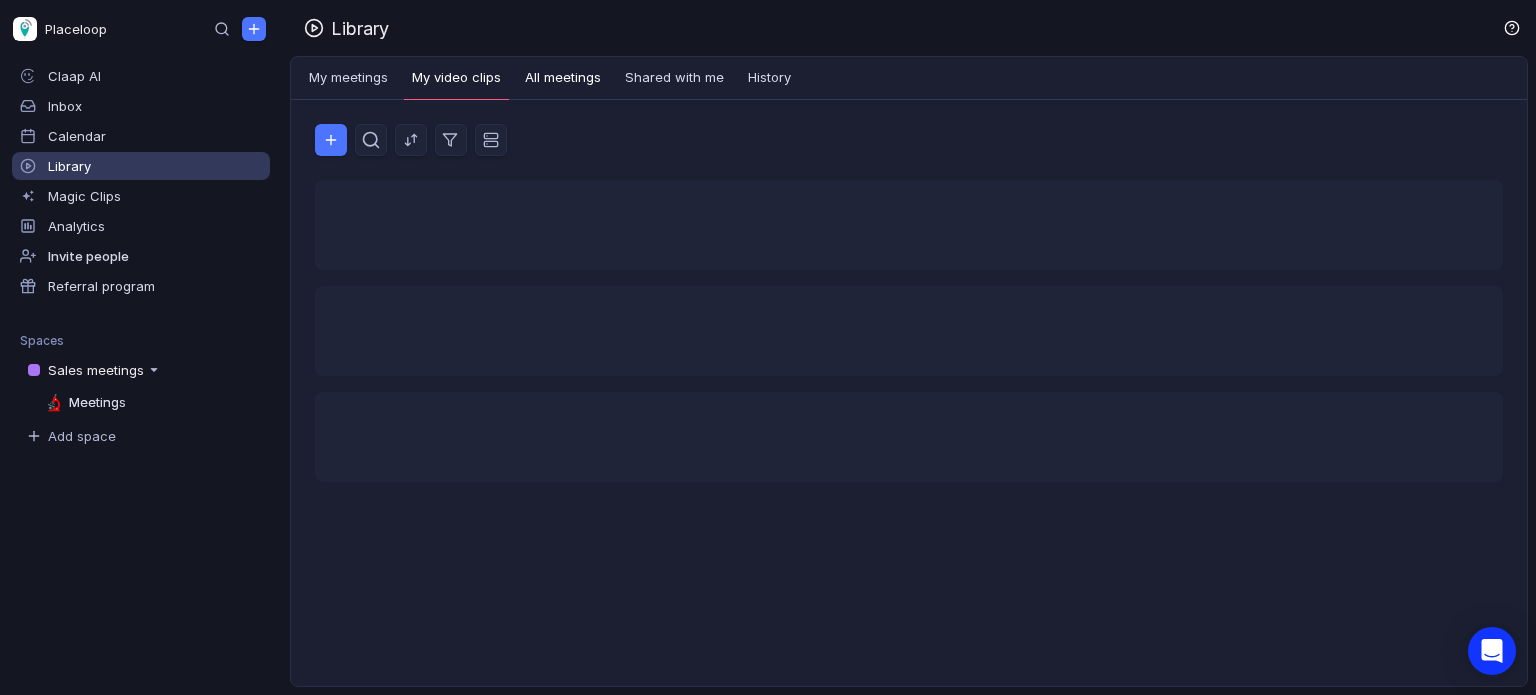 click on "All meetings" at bounding box center [563, 78] 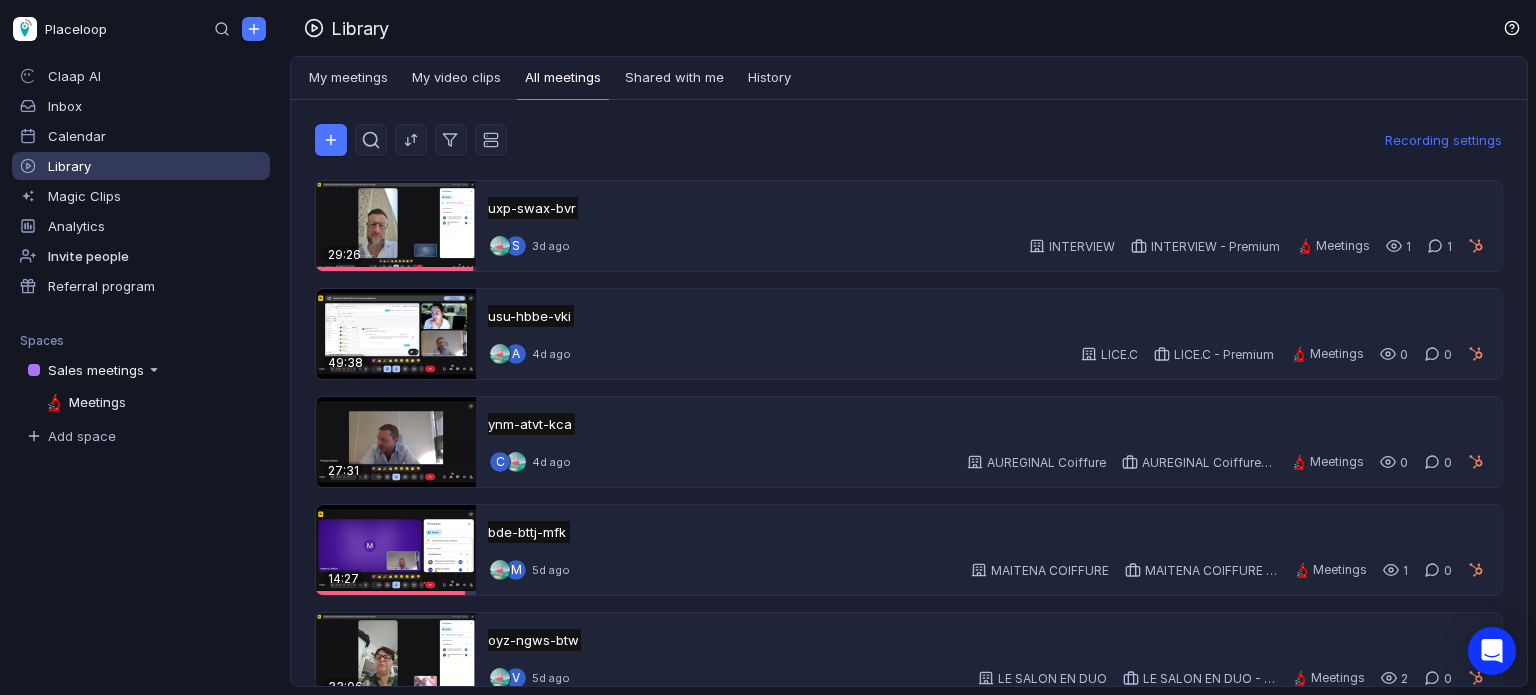 scroll, scrollTop: 0, scrollLeft: 0, axis: both 